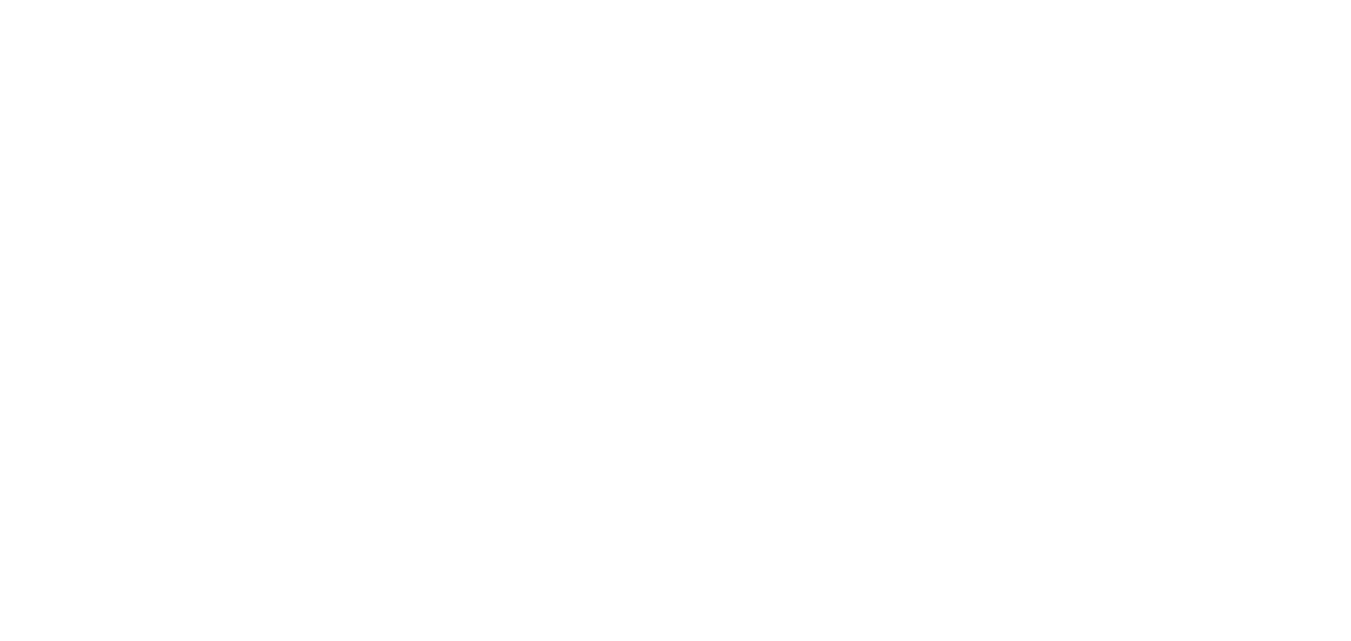 scroll, scrollTop: 0, scrollLeft: 0, axis: both 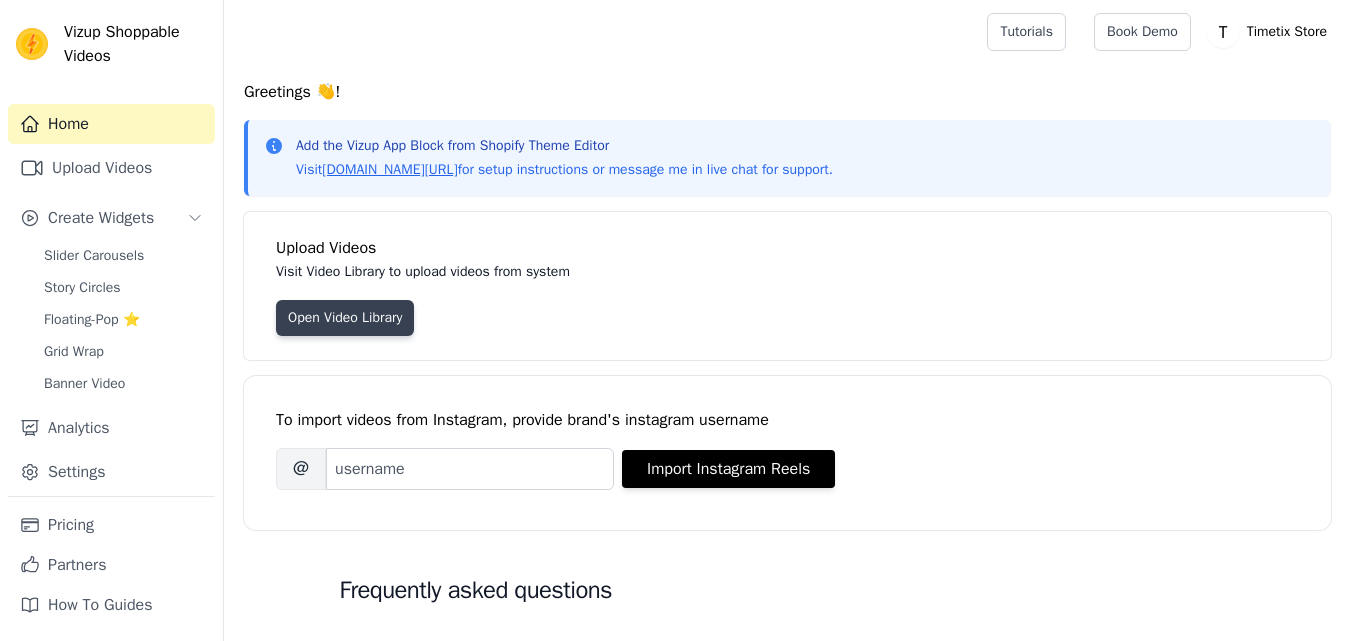 click on "Open Video Library" at bounding box center (345, 318) 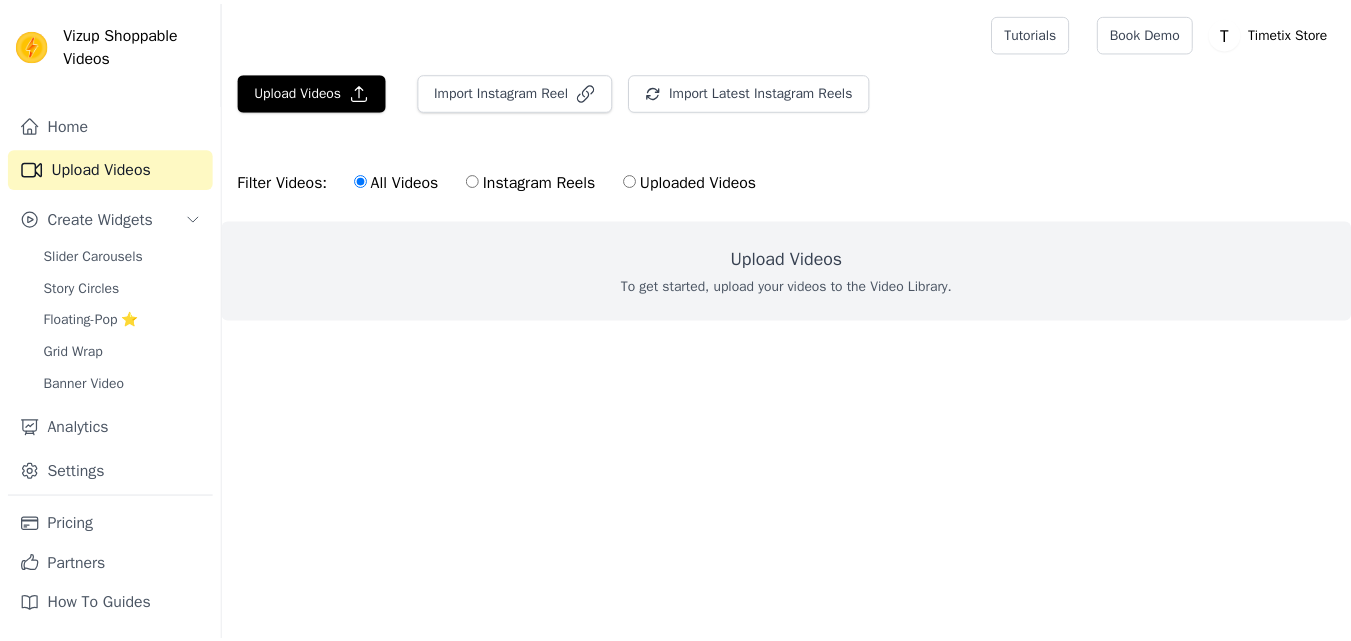 scroll, scrollTop: 0, scrollLeft: 0, axis: both 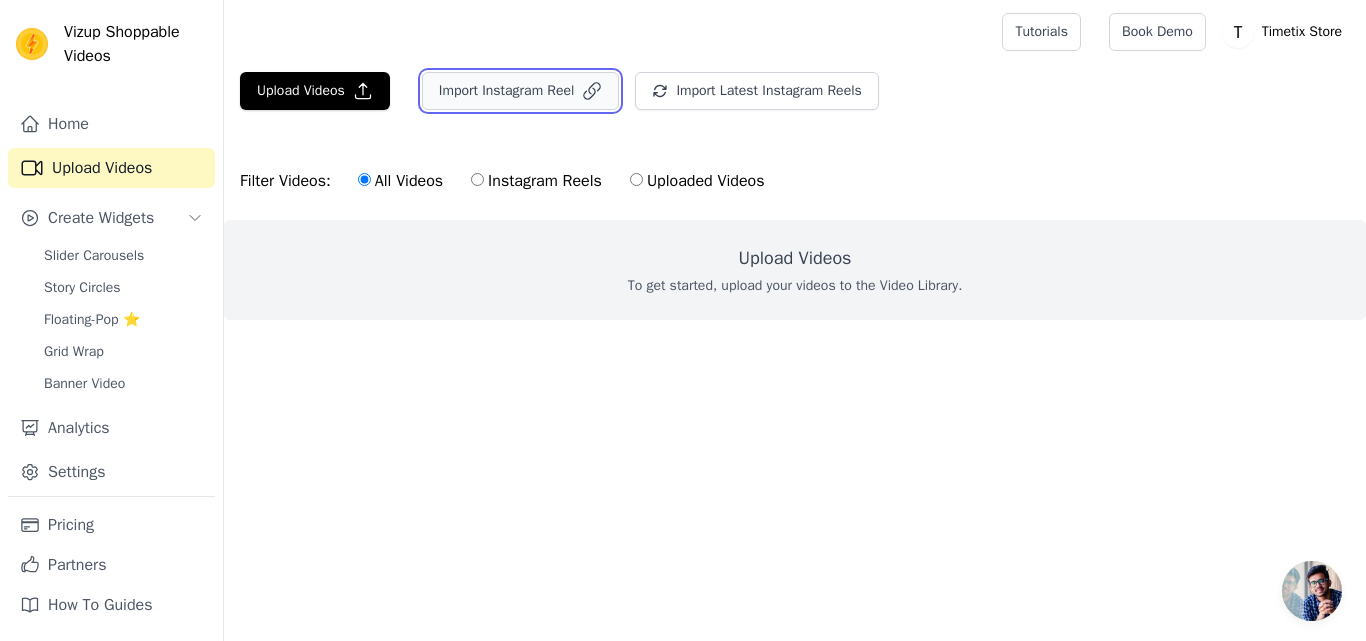 click on "Import Instagram Reel" at bounding box center (521, 91) 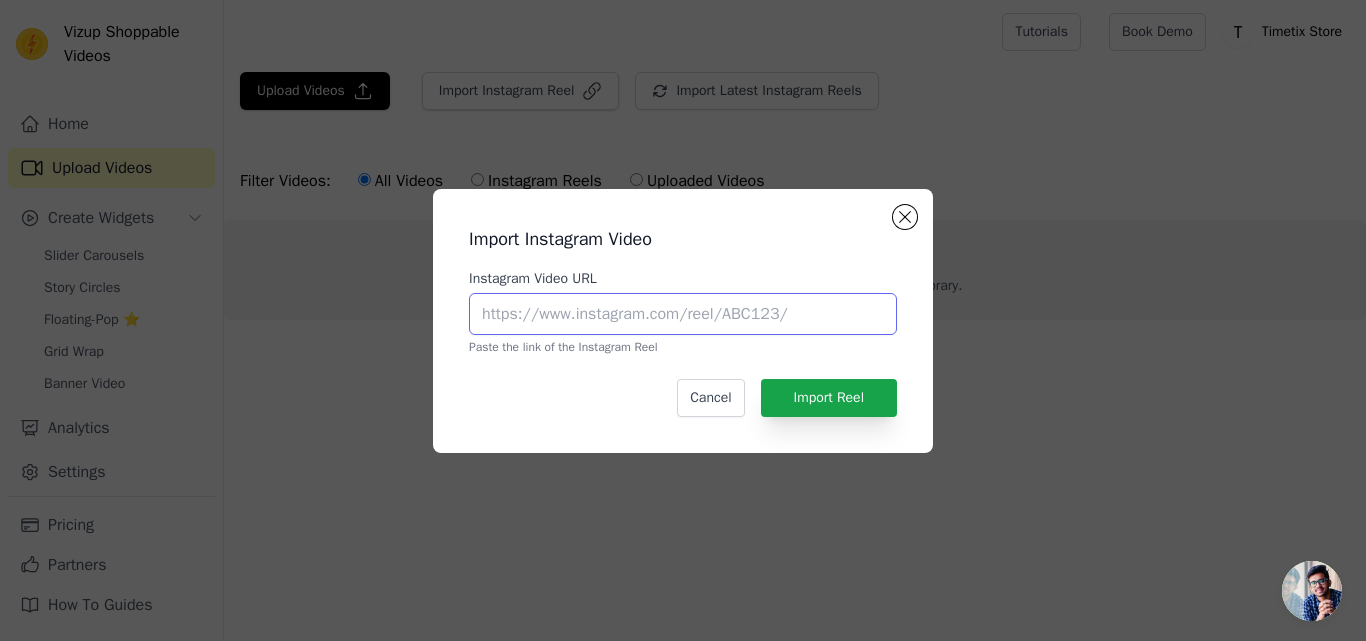 click on "Instagram Video URL" at bounding box center [683, 314] 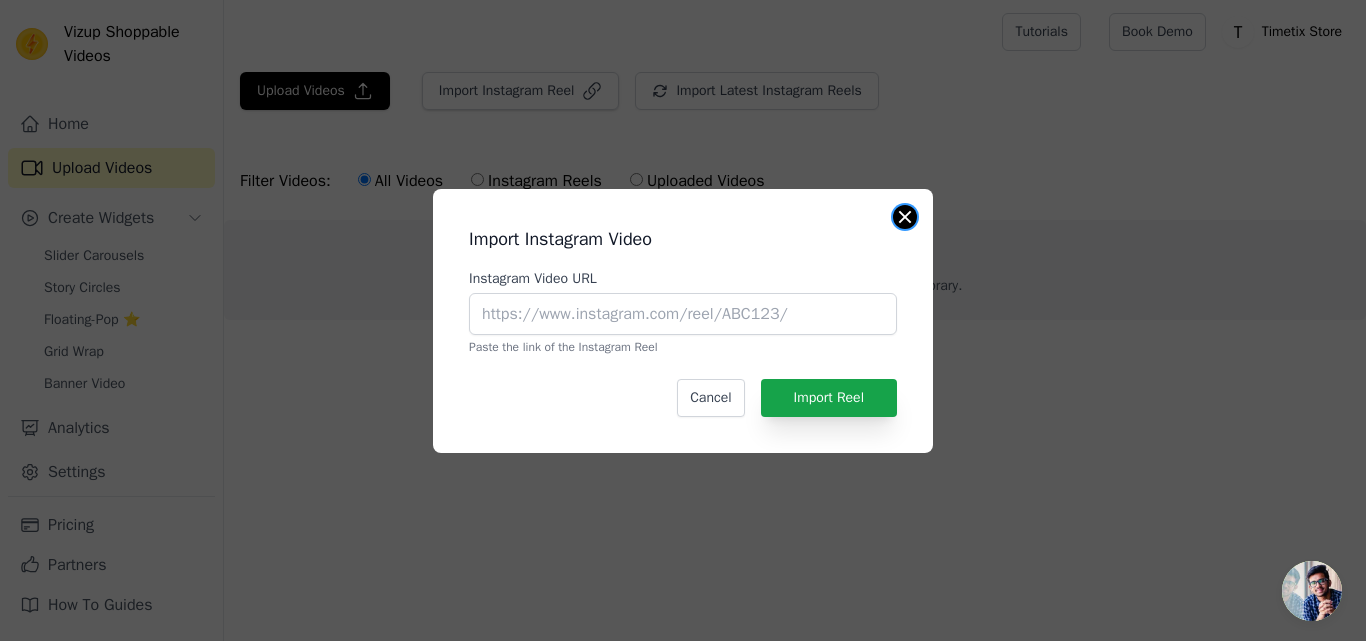 click at bounding box center [905, 217] 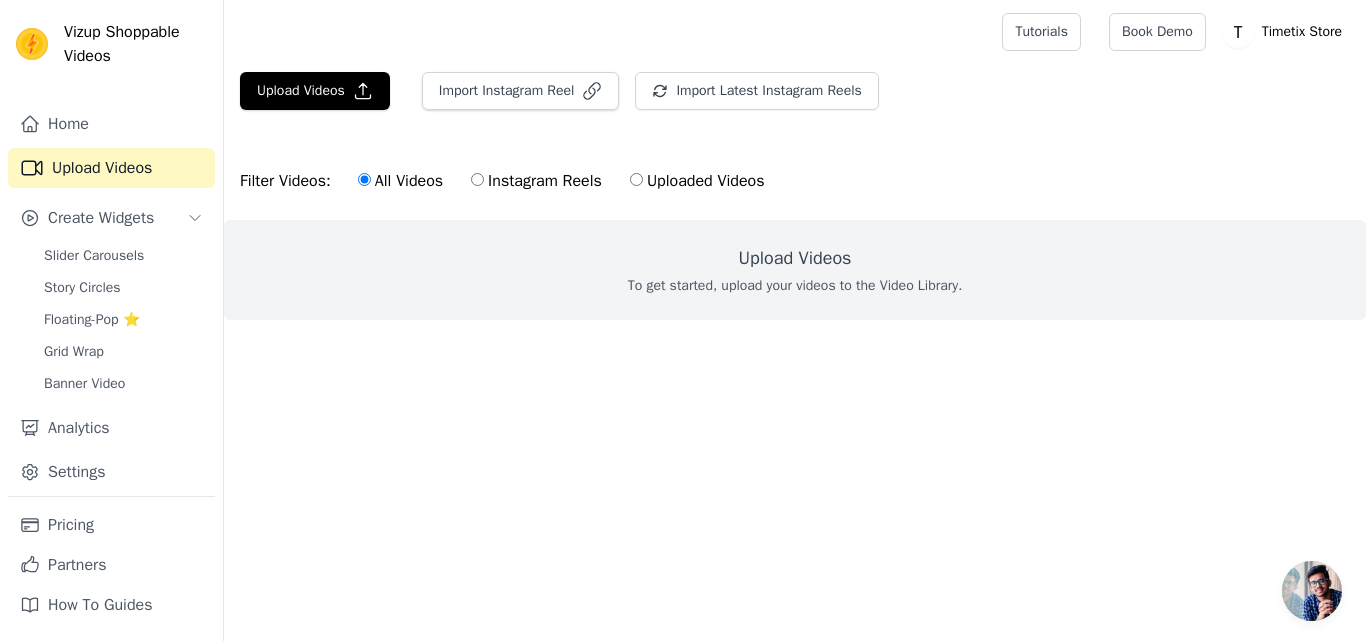 click on "Import Instagram Reel" at bounding box center [513, 99] 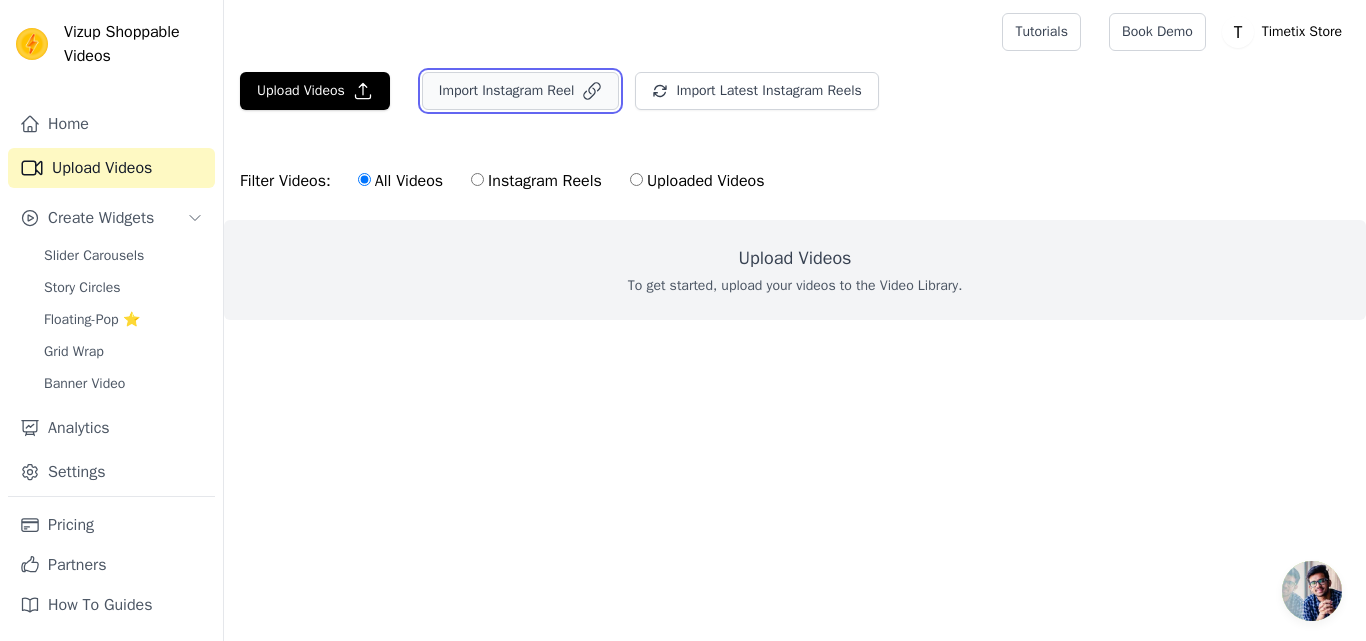 click on "Import Instagram Reel" at bounding box center (521, 91) 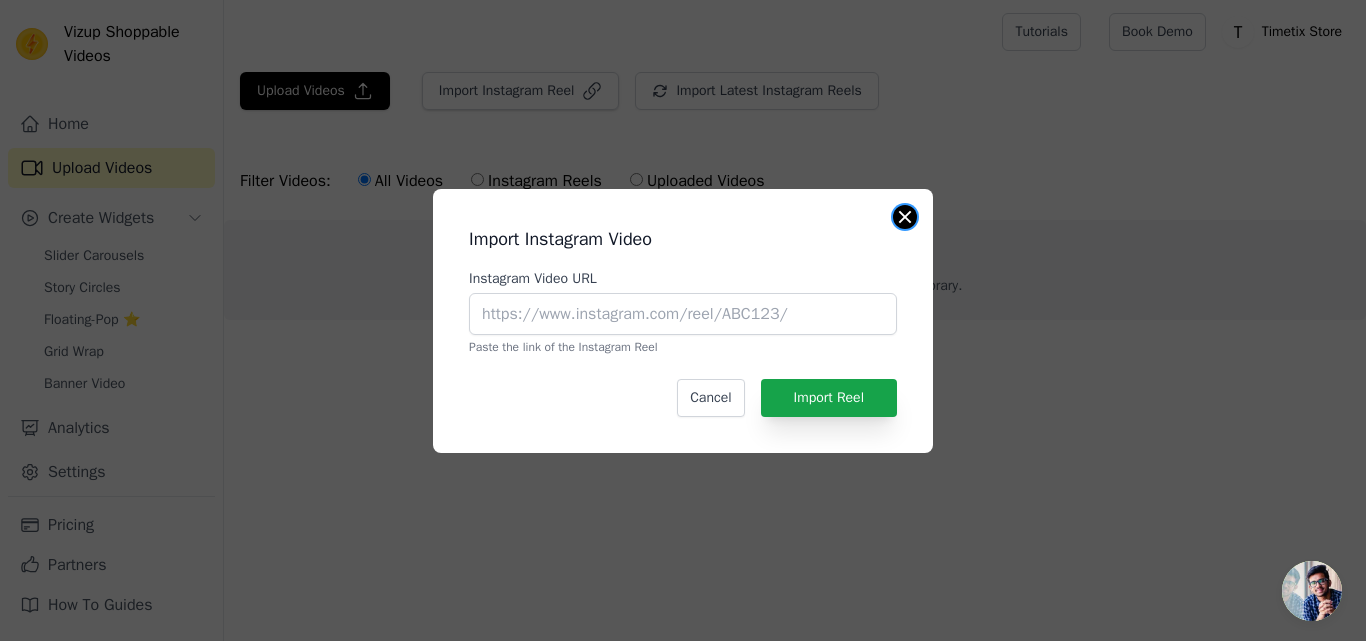 click at bounding box center (905, 217) 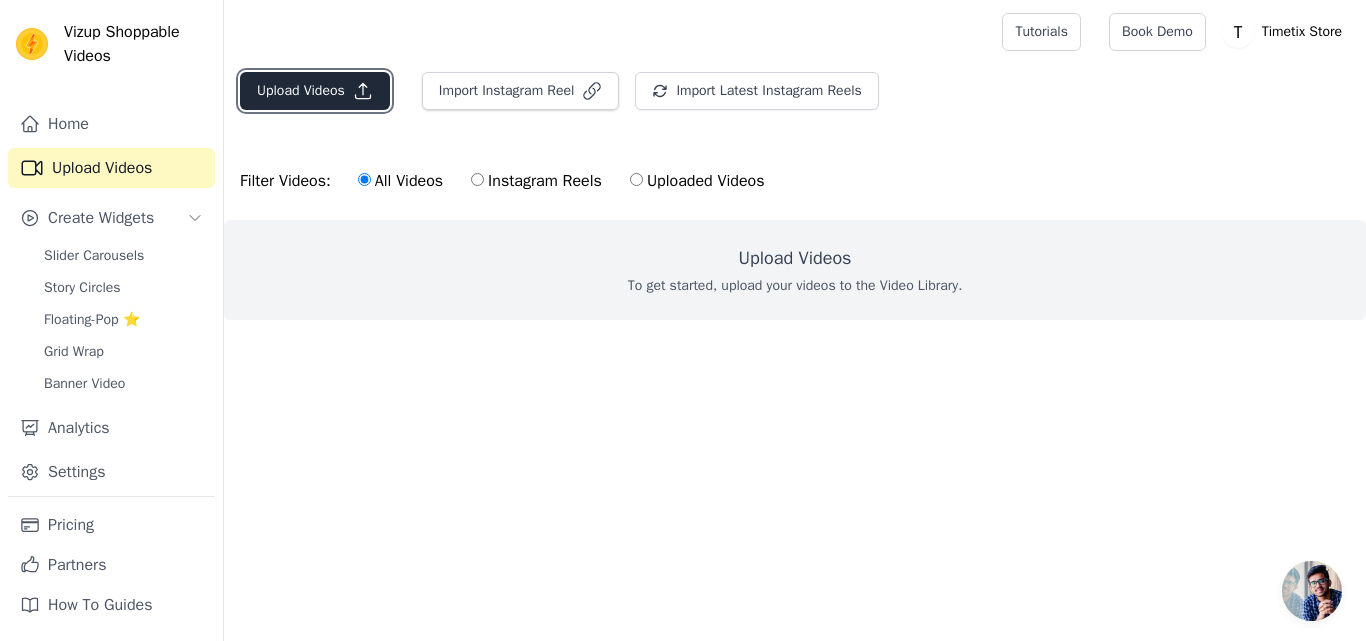 click on "Upload Videos" at bounding box center [315, 91] 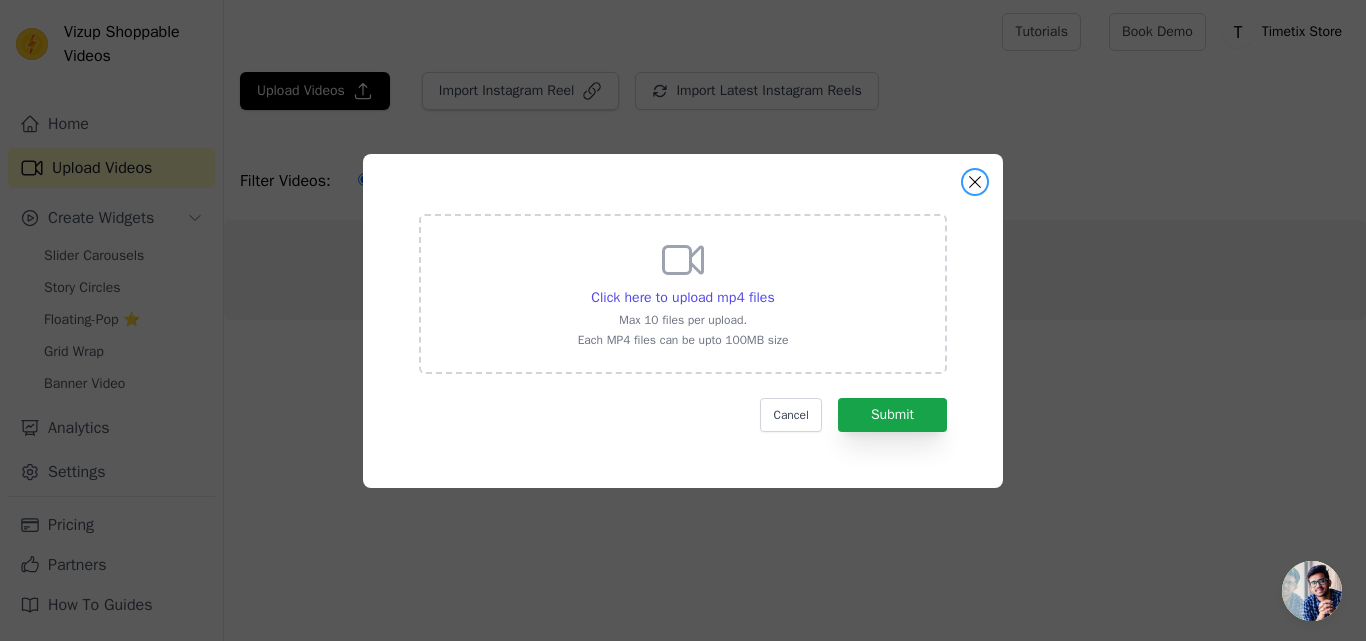 drag, startPoint x: 978, startPoint y: 182, endPoint x: 963, endPoint y: 179, distance: 15.297058 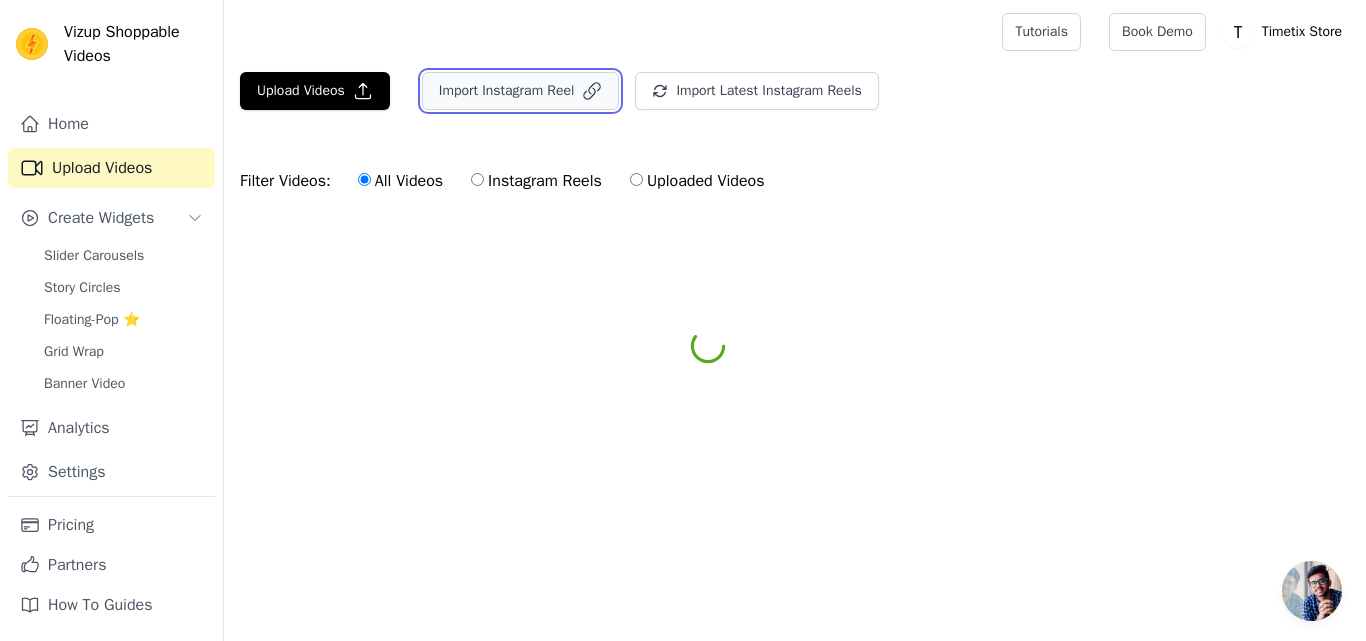 click on "Import Instagram Reel" at bounding box center (521, 91) 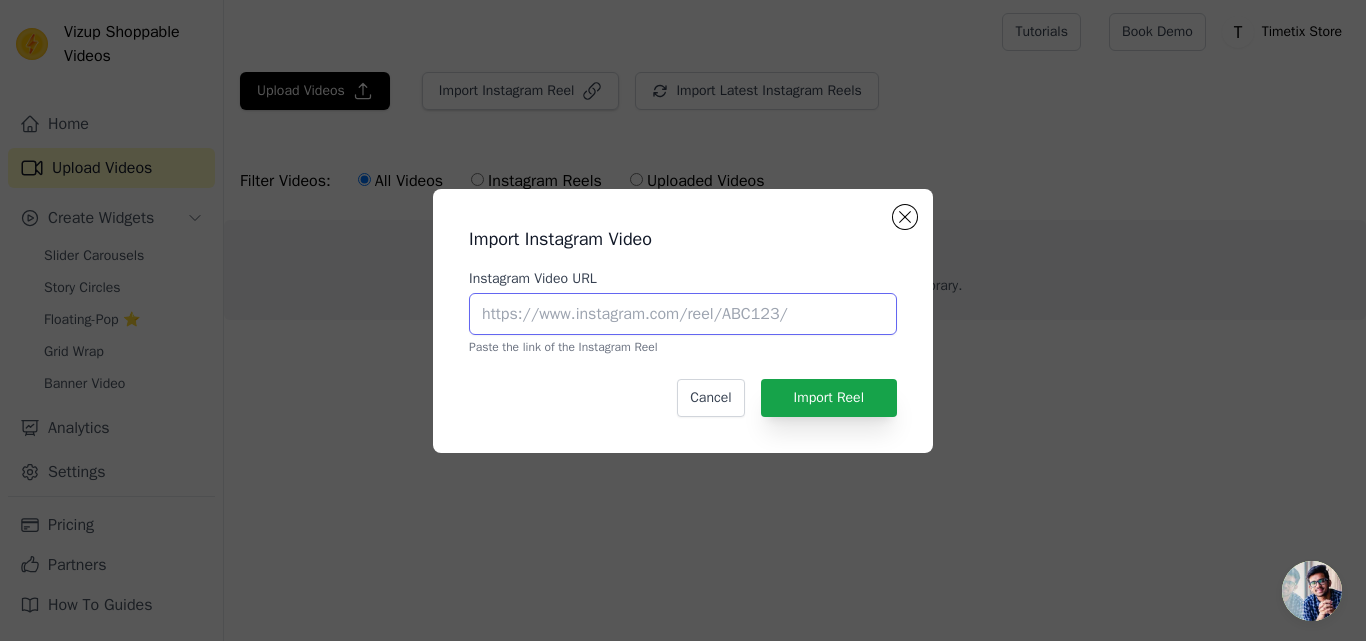 click on "Instagram Video URL" at bounding box center [683, 314] 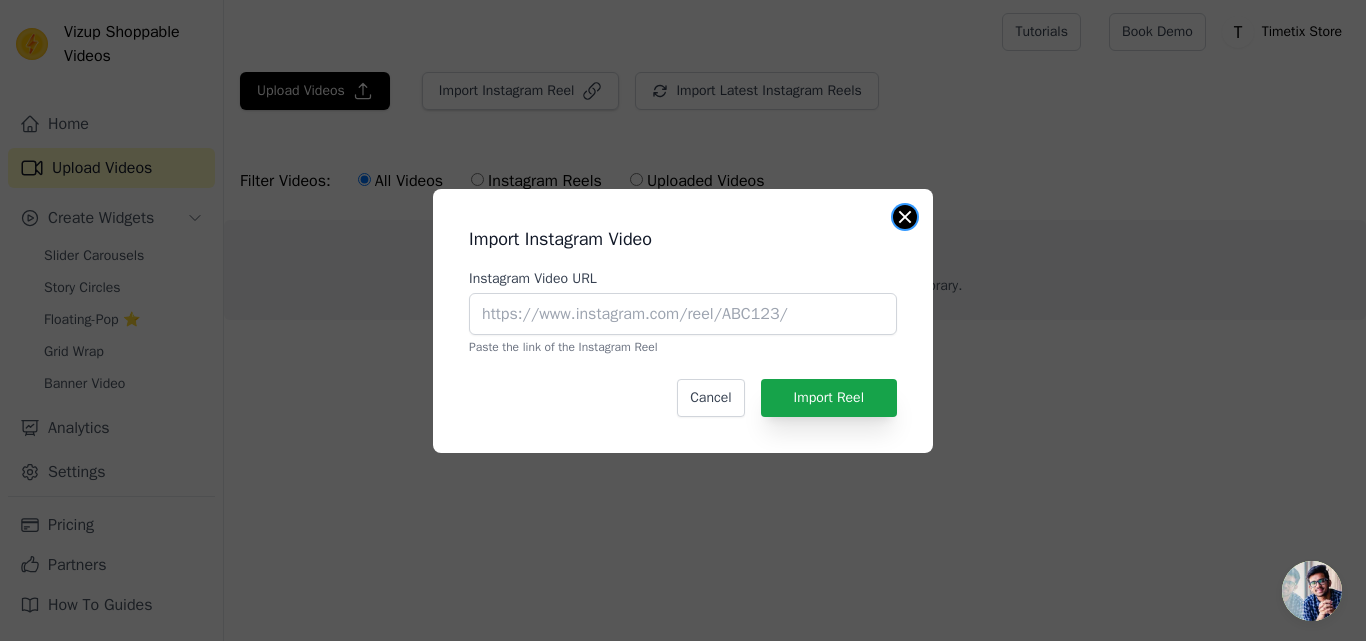 click at bounding box center (905, 217) 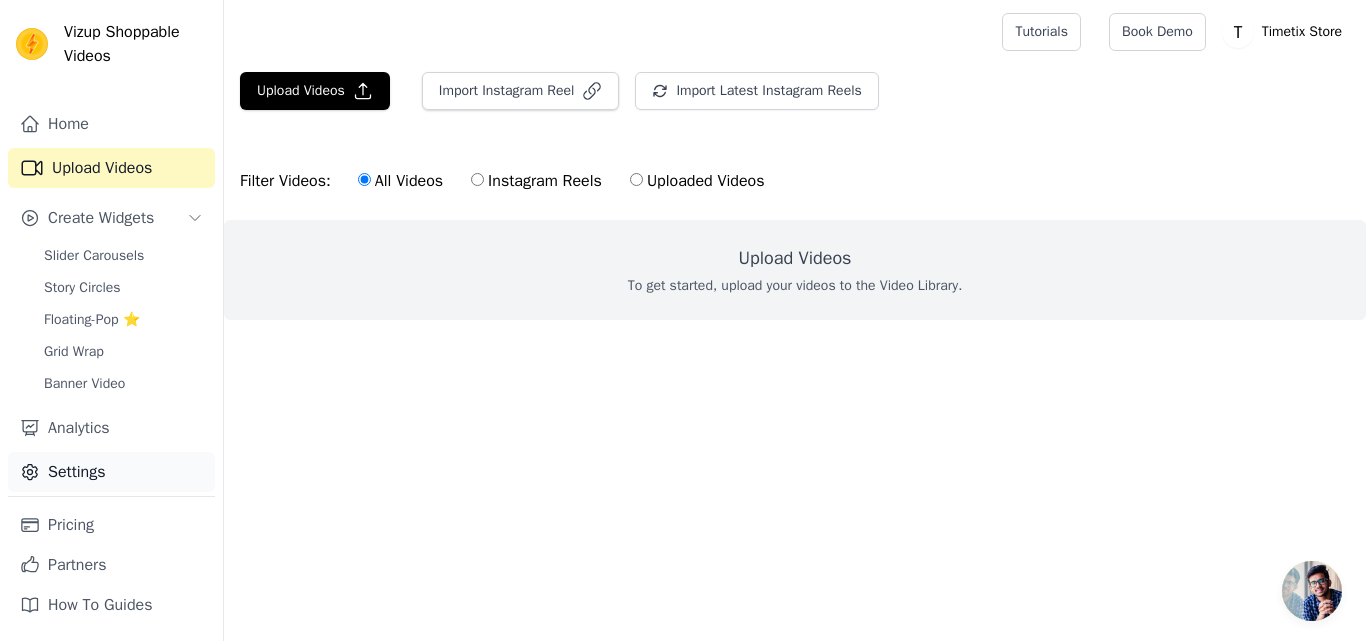 click on "Settings" at bounding box center (111, 472) 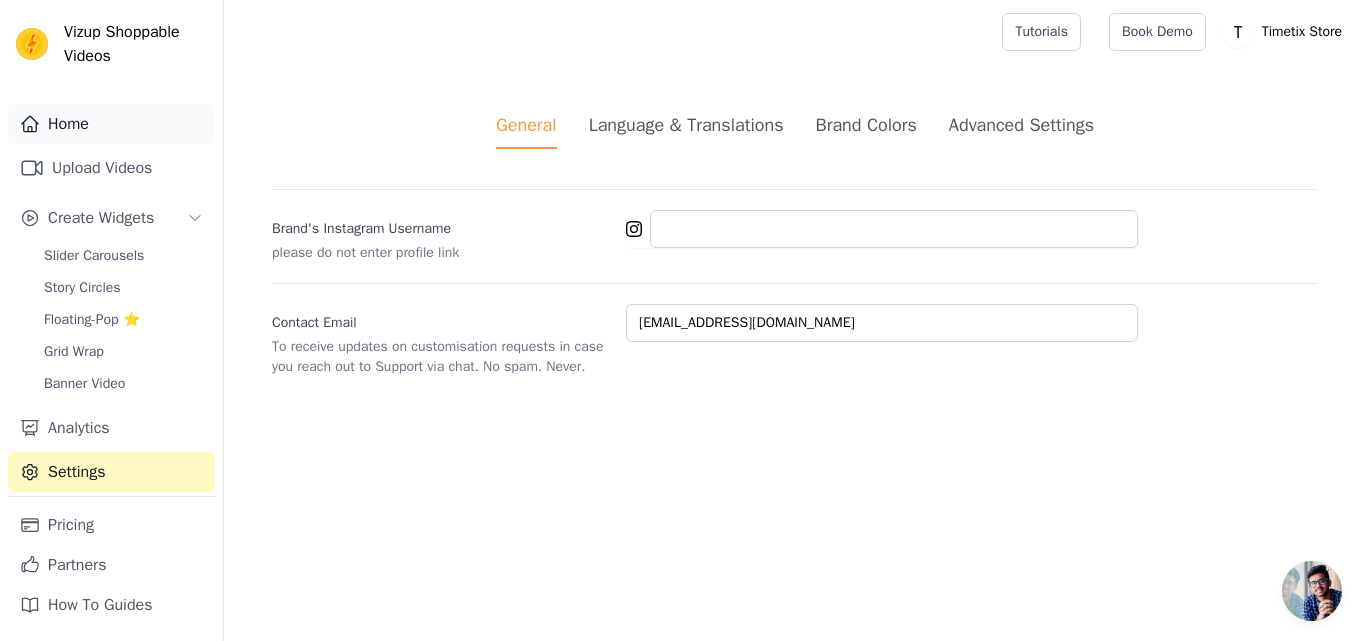 click on "Home" at bounding box center [111, 124] 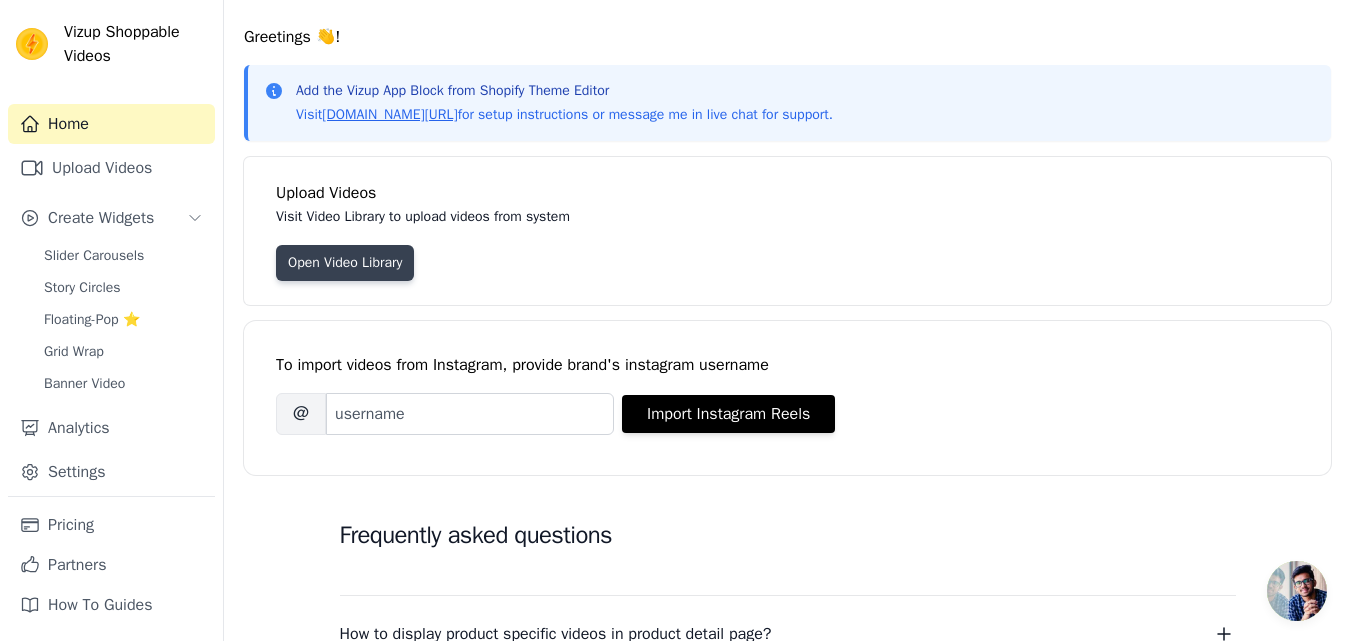 scroll, scrollTop: 100, scrollLeft: 0, axis: vertical 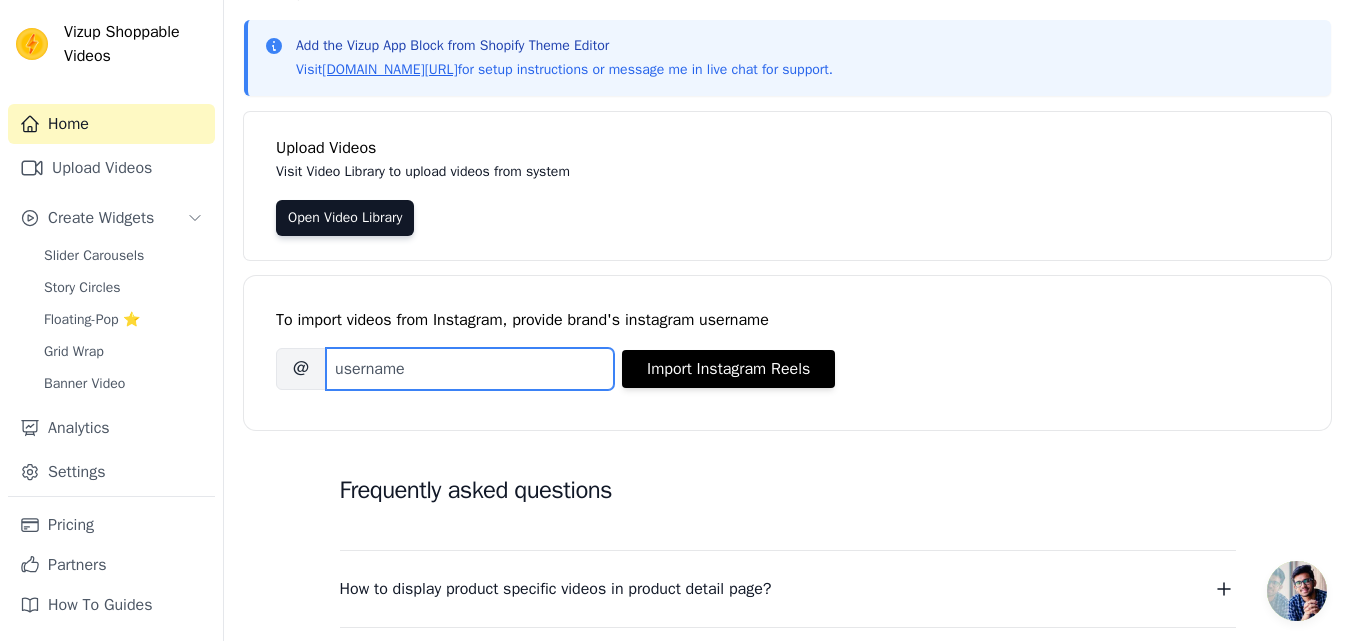 click on "Brand's Instagram Username" at bounding box center [470, 369] 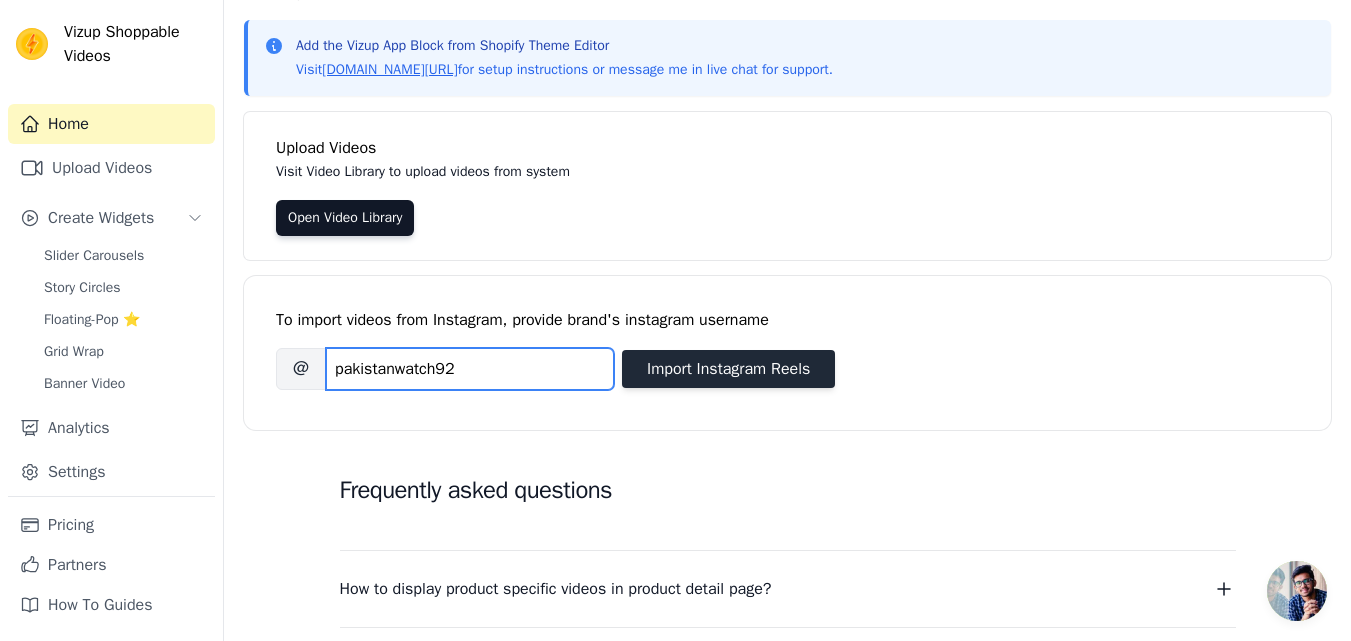 type on "pakistanwatch92" 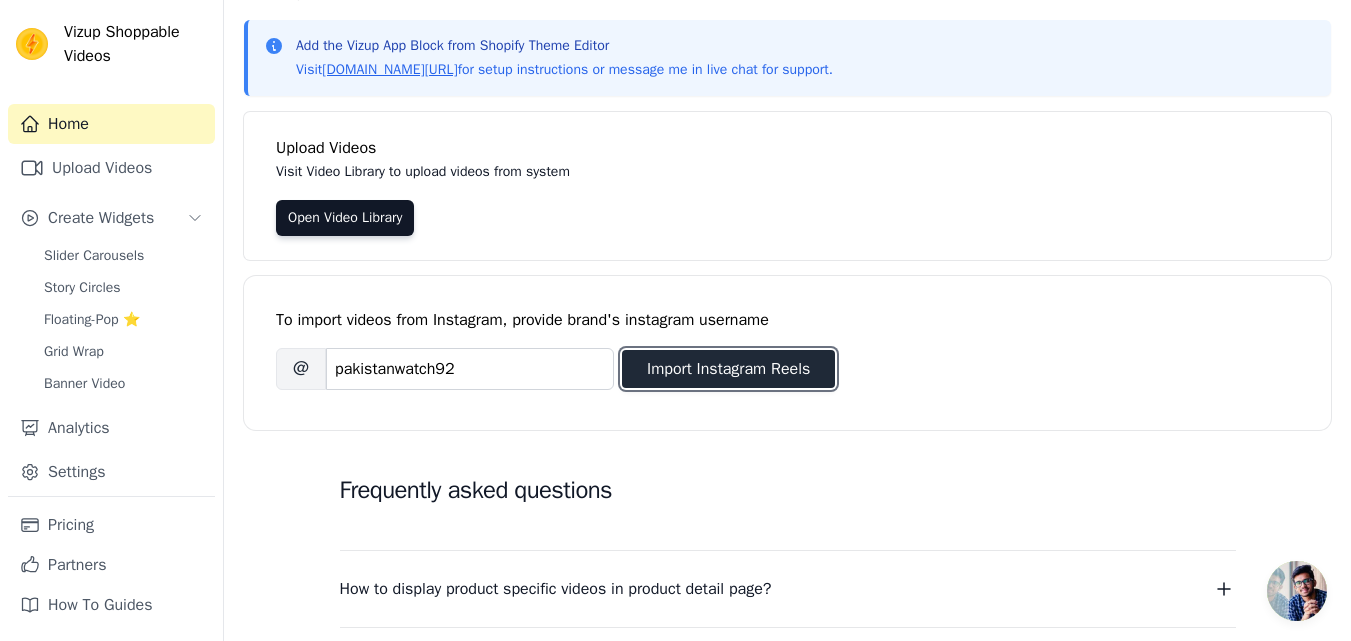 click on "Import Instagram Reels" at bounding box center (728, 369) 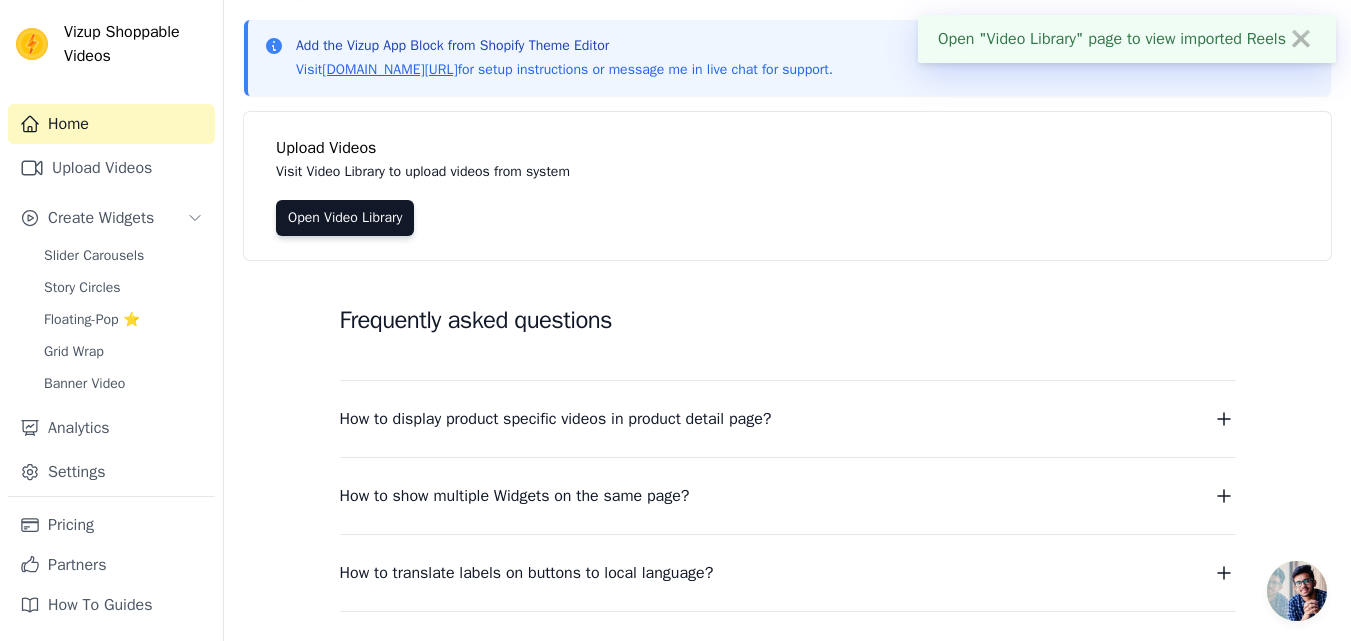 click on "Open "Video Library" page to view imported Reels ✖" at bounding box center [1127, 39] 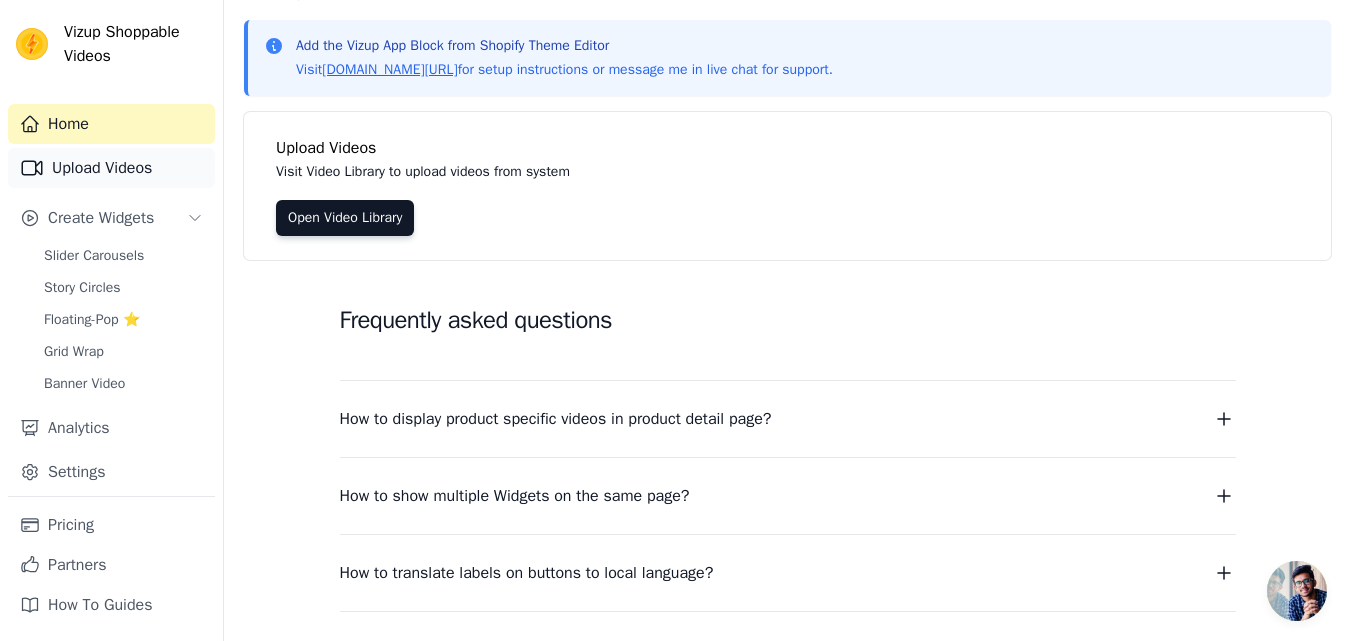 click on "Upload Videos" at bounding box center [111, 168] 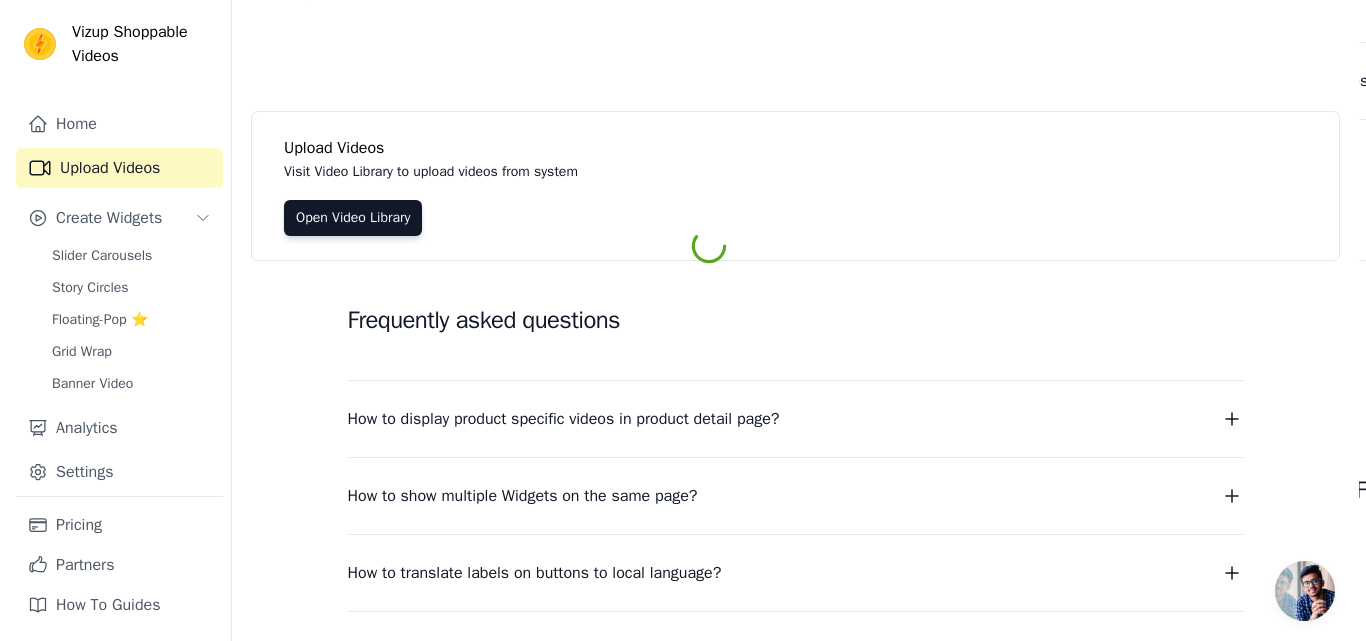 scroll, scrollTop: 0, scrollLeft: 0, axis: both 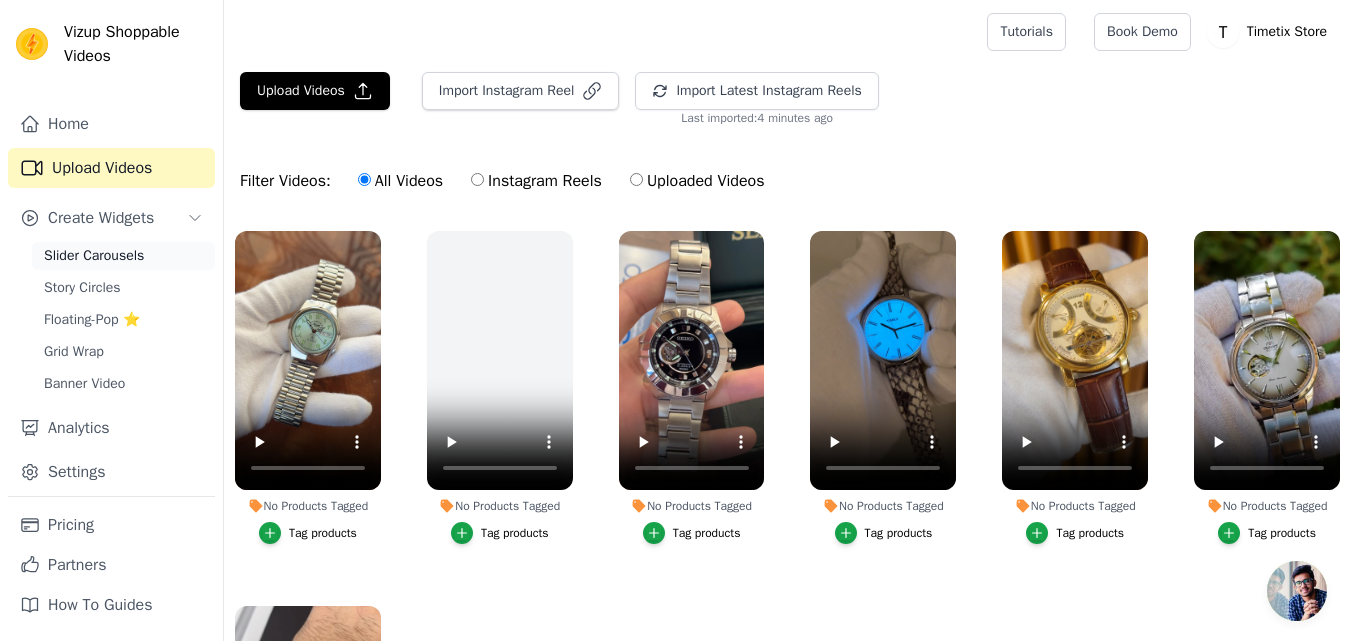 click on "Slider Carousels" at bounding box center (94, 256) 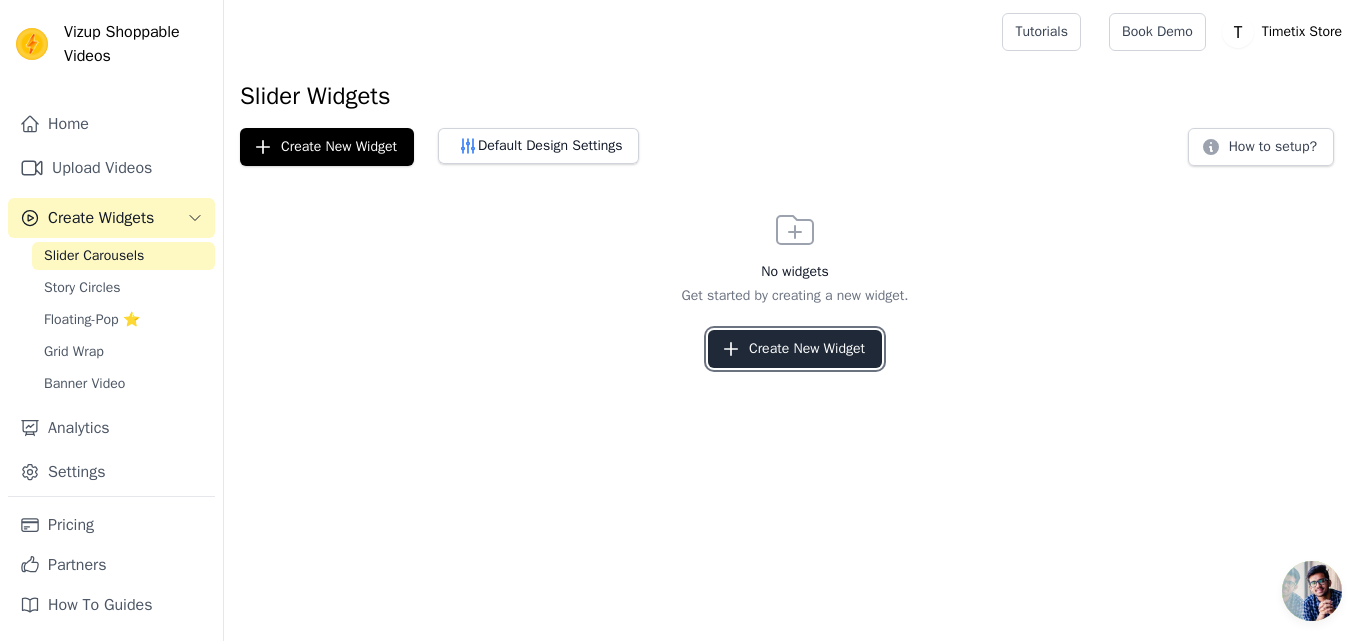 click on "Create New Widget" at bounding box center [795, 349] 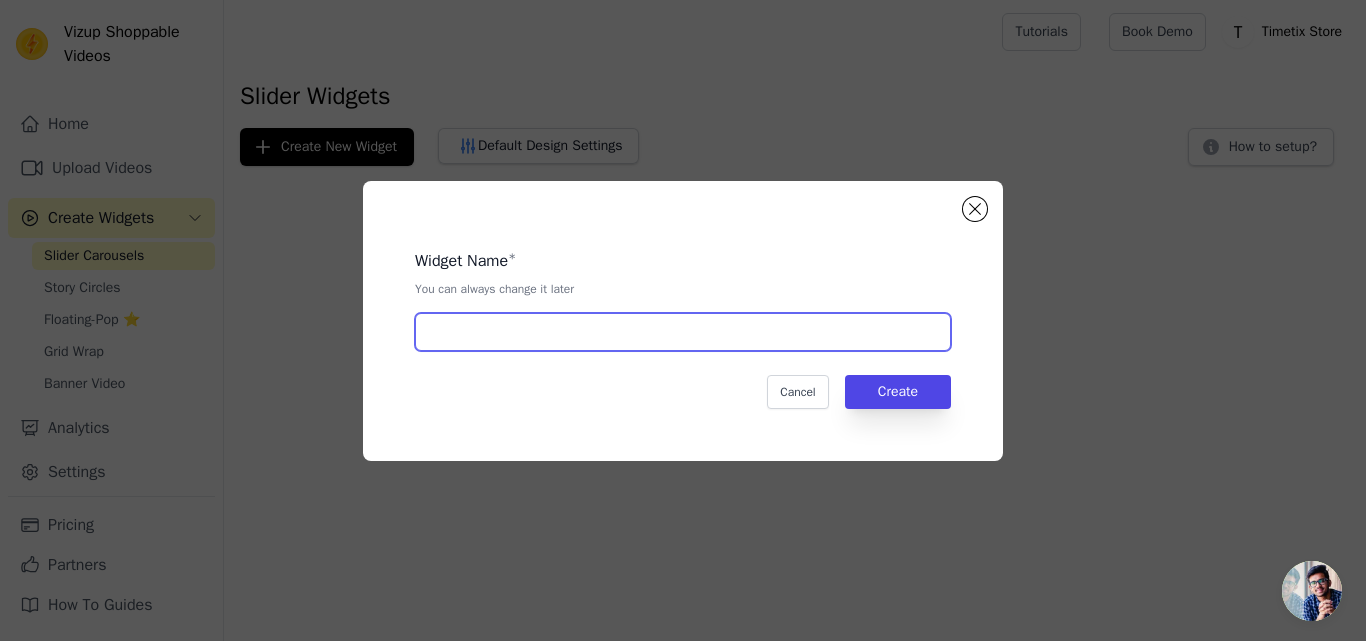 click at bounding box center [683, 332] 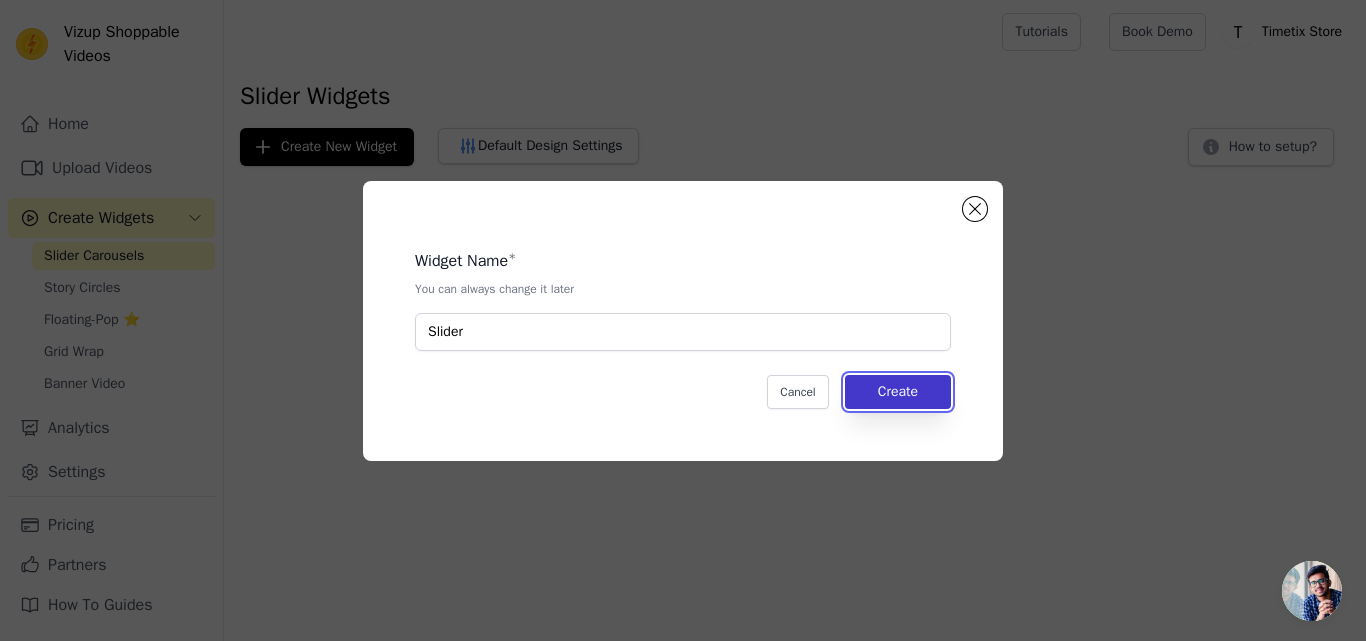 click on "Create" at bounding box center (898, 392) 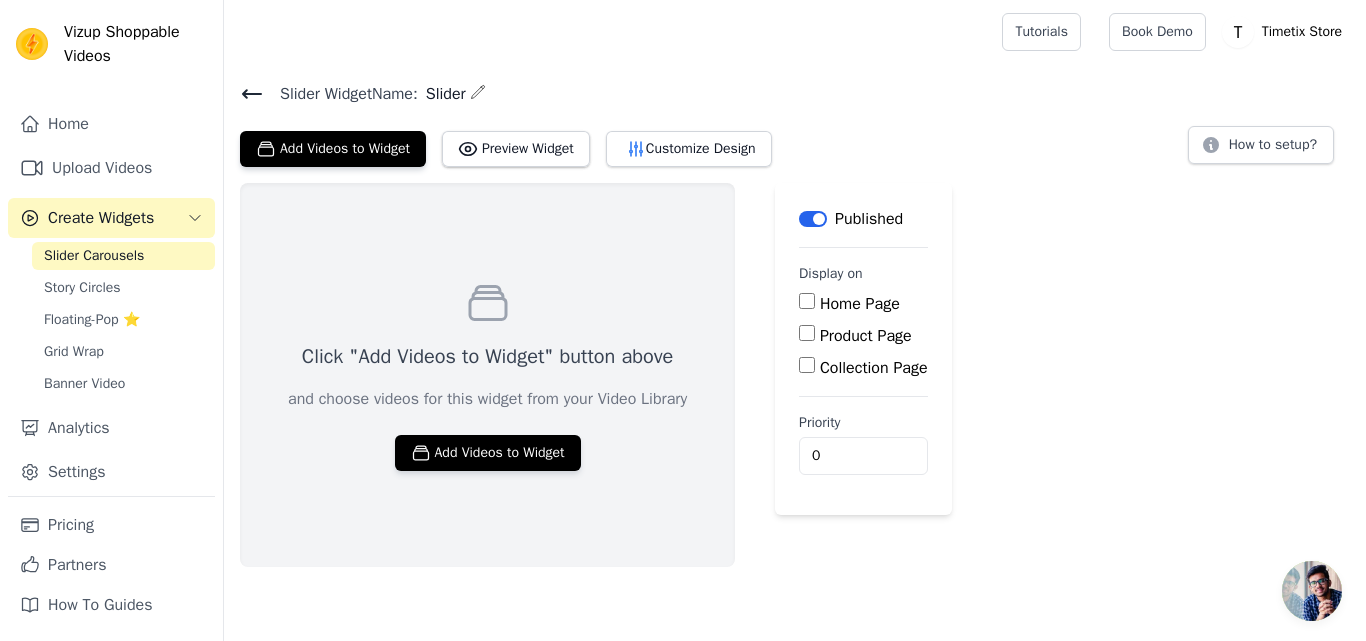 click on "Home Page" at bounding box center [860, 304] 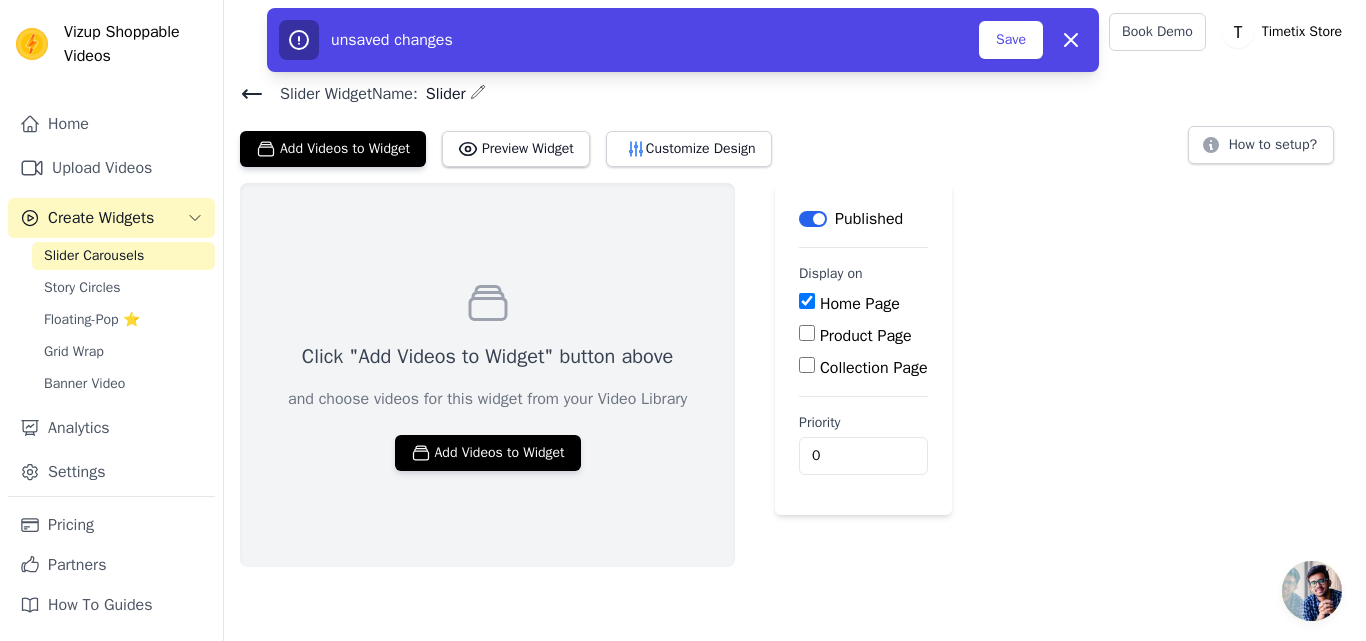 click on "Product Page" at bounding box center (866, 336) 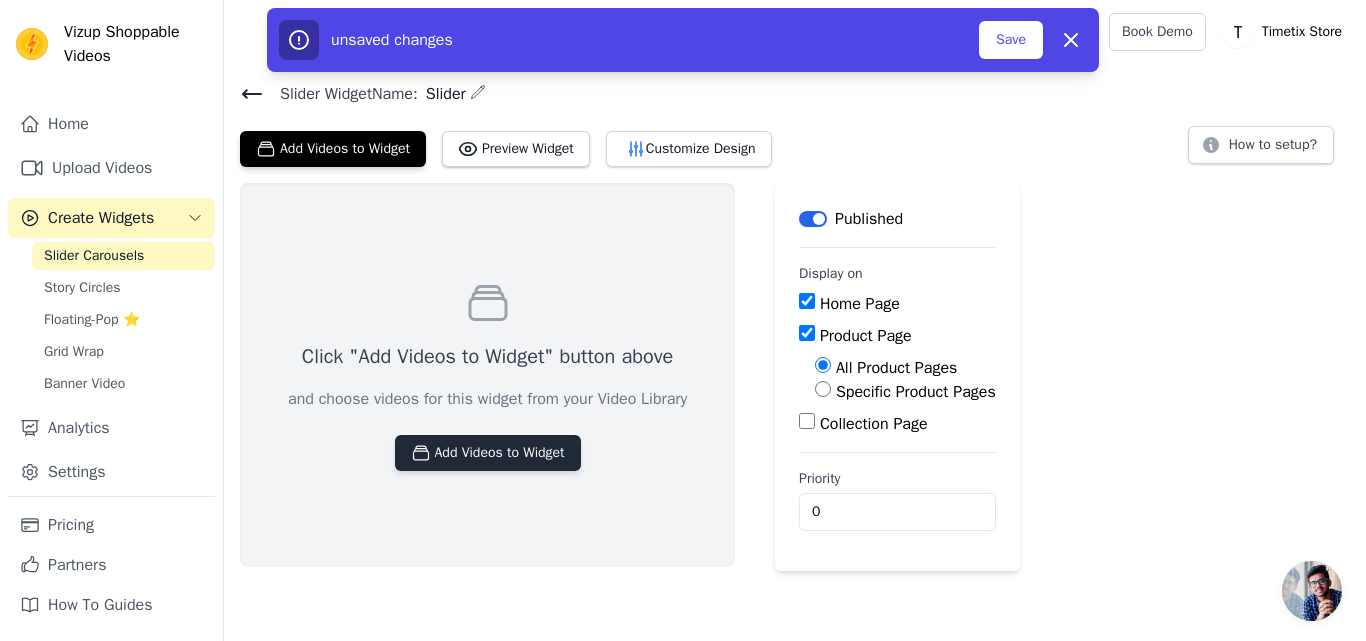 click on "Add Videos to Widget" at bounding box center (488, 453) 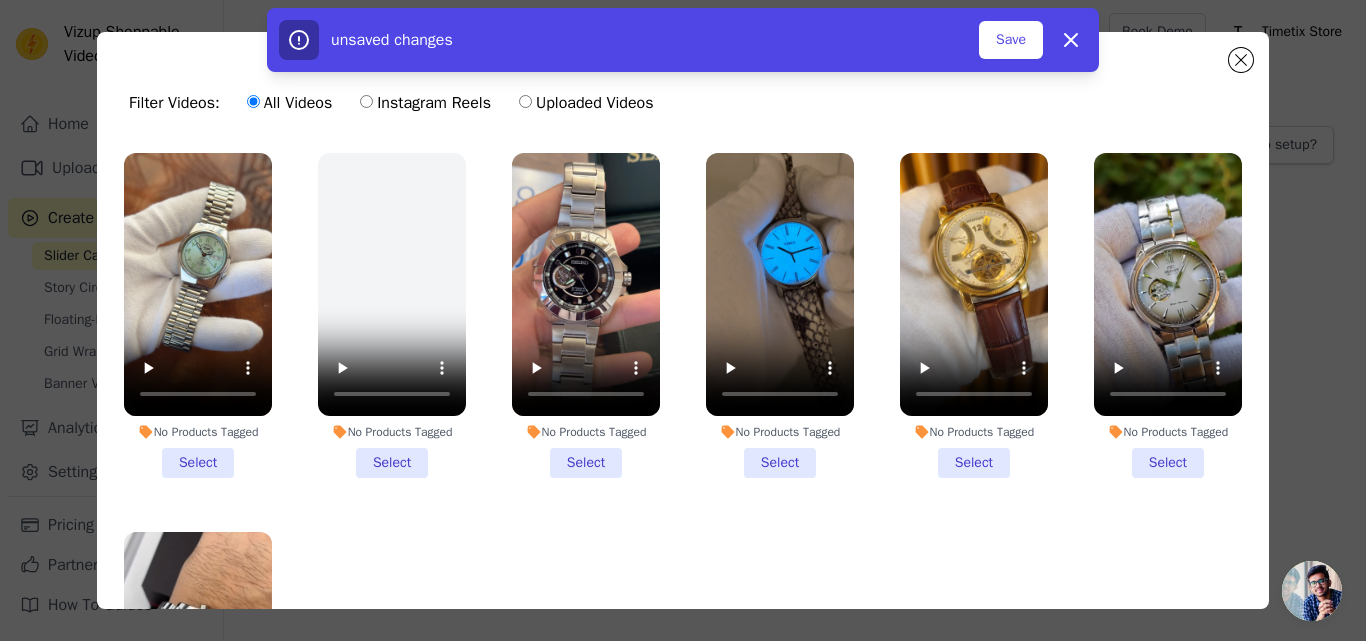 click on "No Products Tagged     Select" at bounding box center [198, 315] 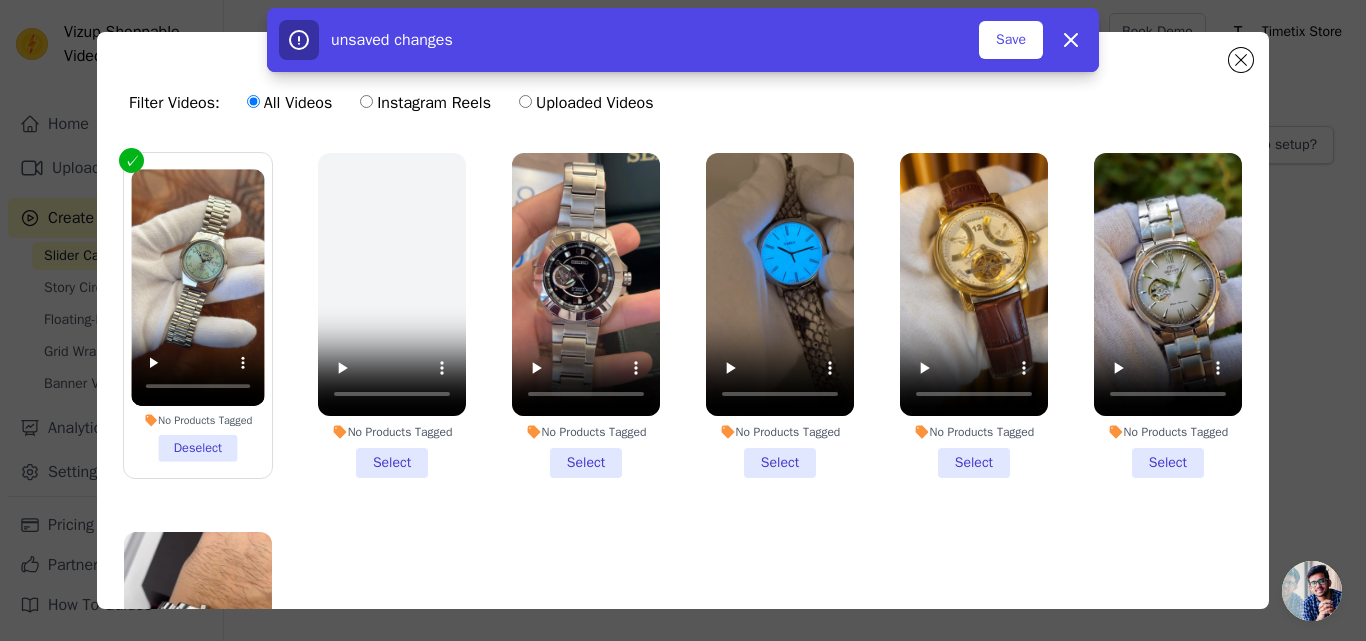 click on "No Products Tagged     Select" at bounding box center [586, 315] 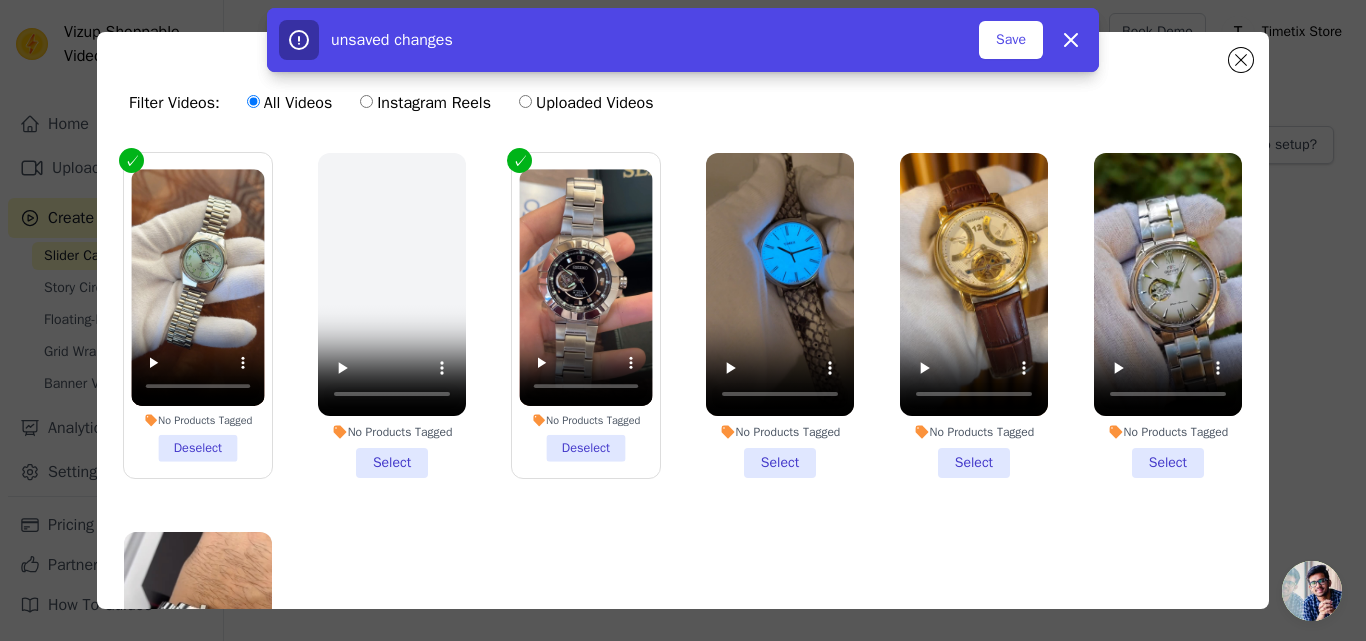 click on "No Products Tagged     Select" at bounding box center (780, 315) 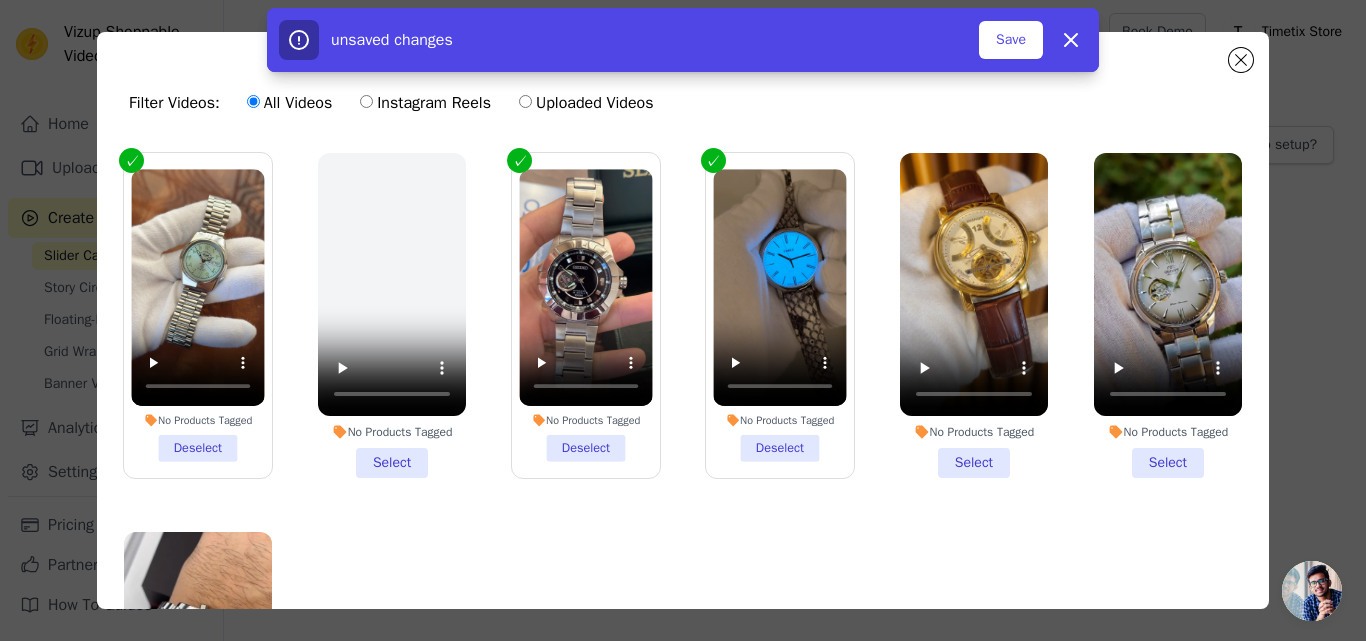 click on "No Products Tagged     Select" at bounding box center [974, 315] 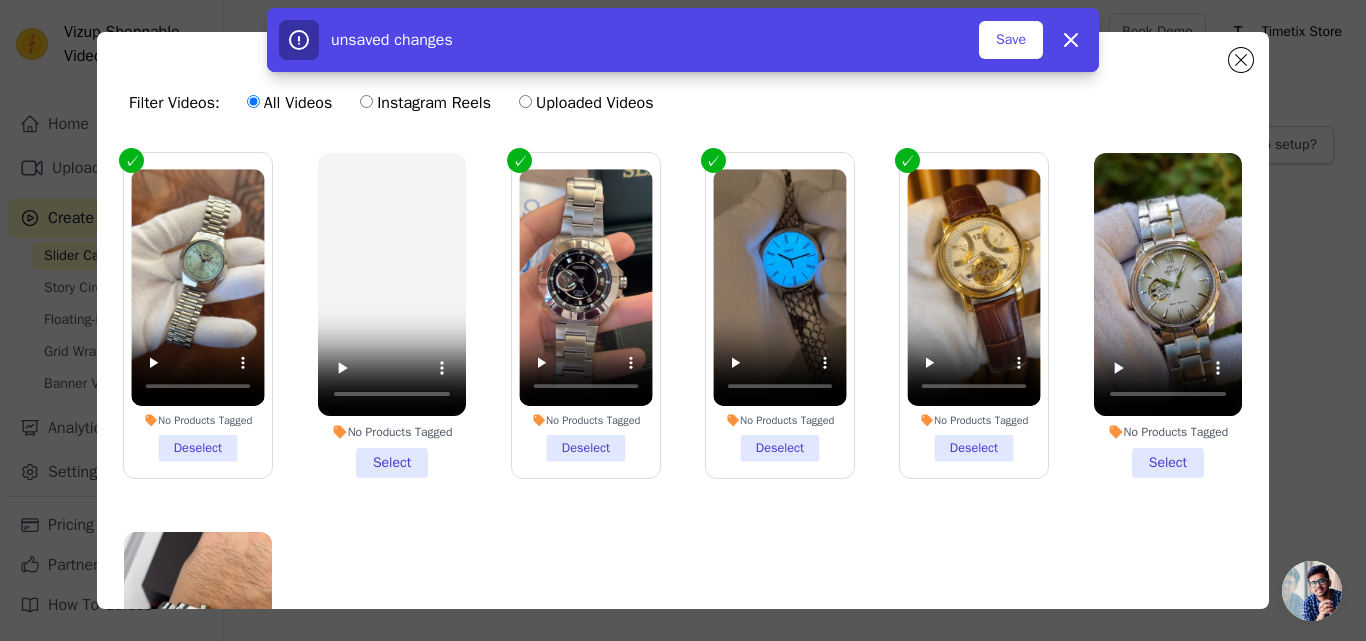 click on "No Products Tagged     Select" at bounding box center (1168, 315) 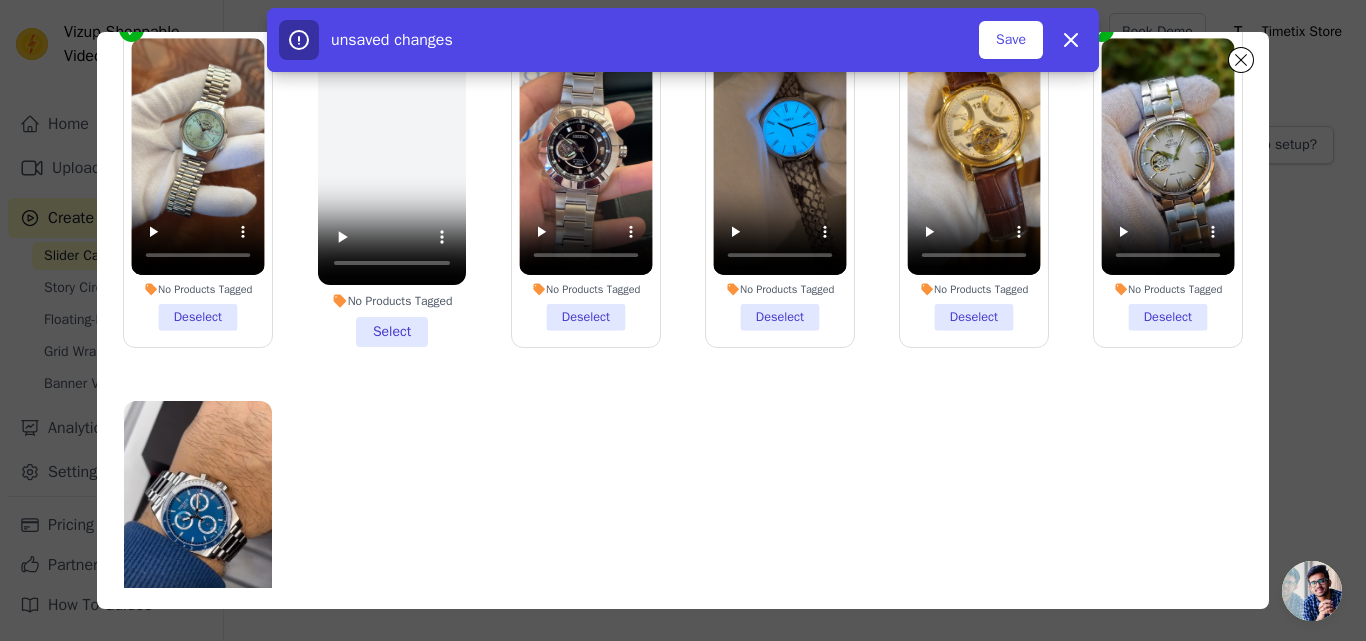 scroll, scrollTop: 136, scrollLeft: 0, axis: vertical 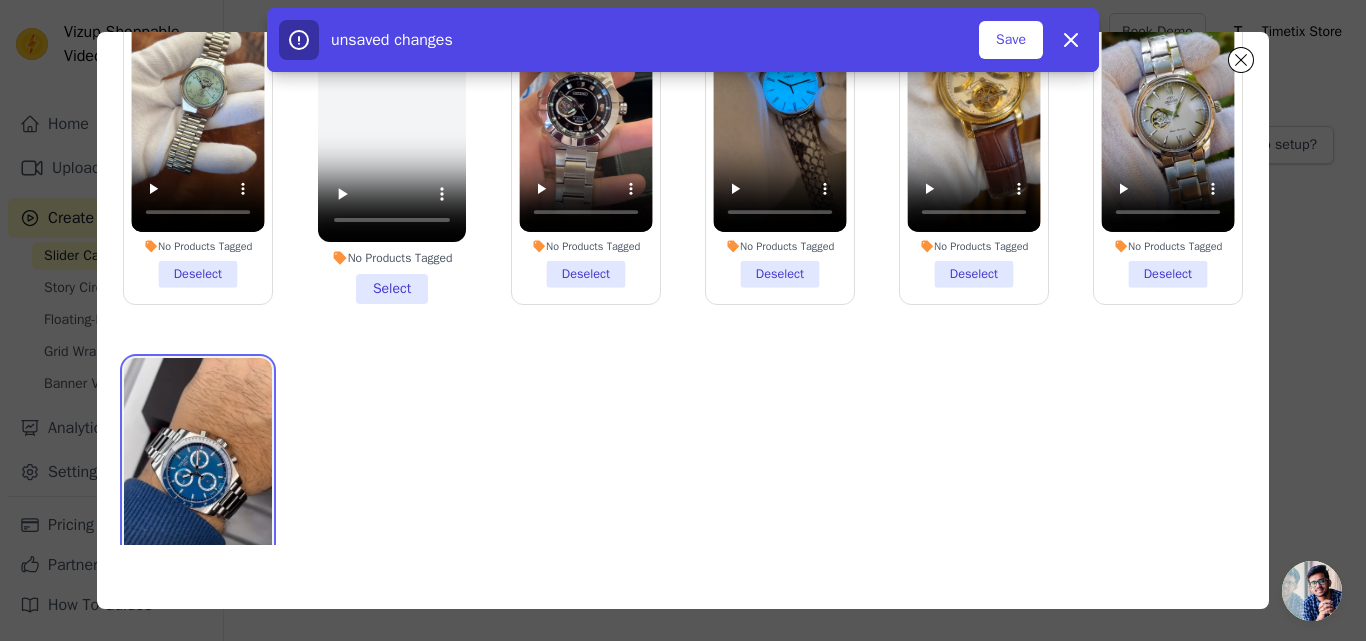 click at bounding box center [198, 489] 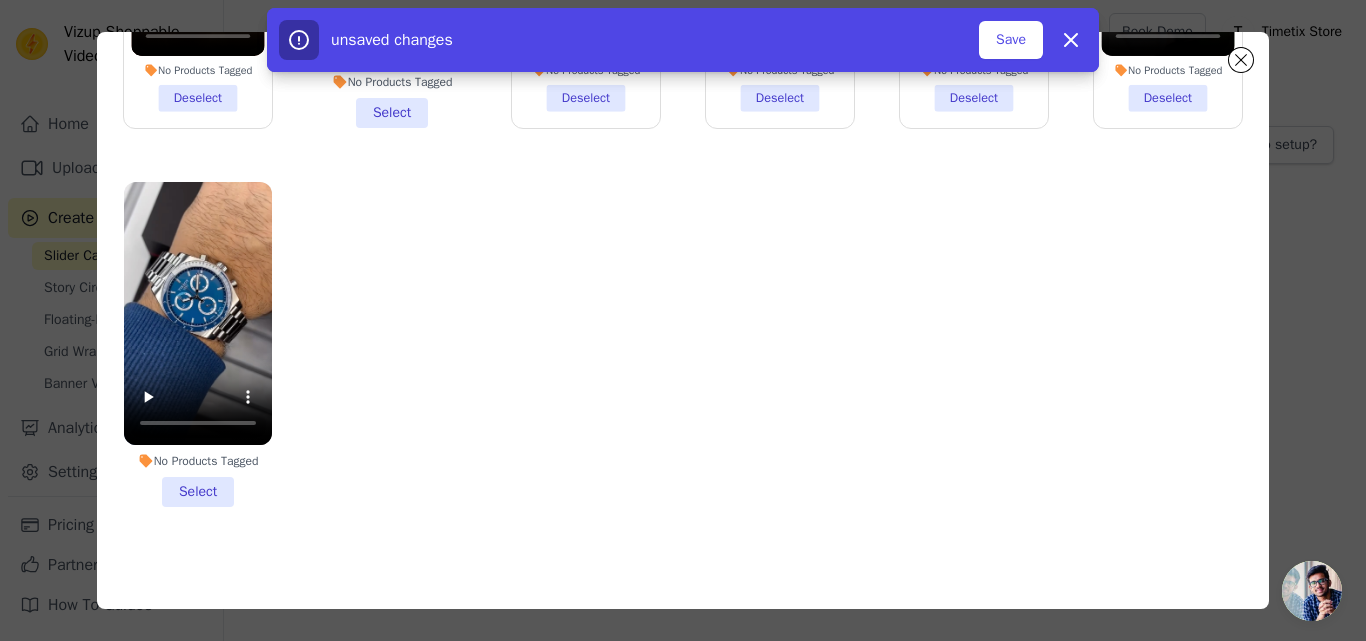click on "No Products Tagged     Select" at bounding box center [198, 344] 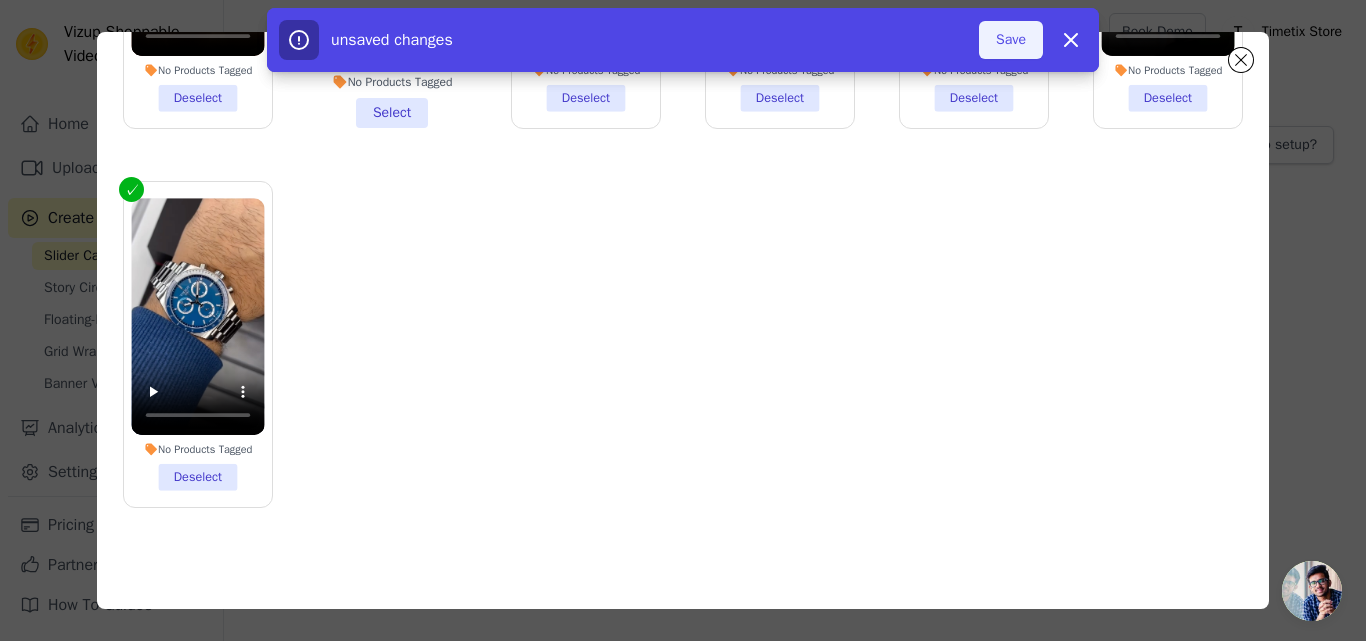 click on "Save" at bounding box center [1011, 40] 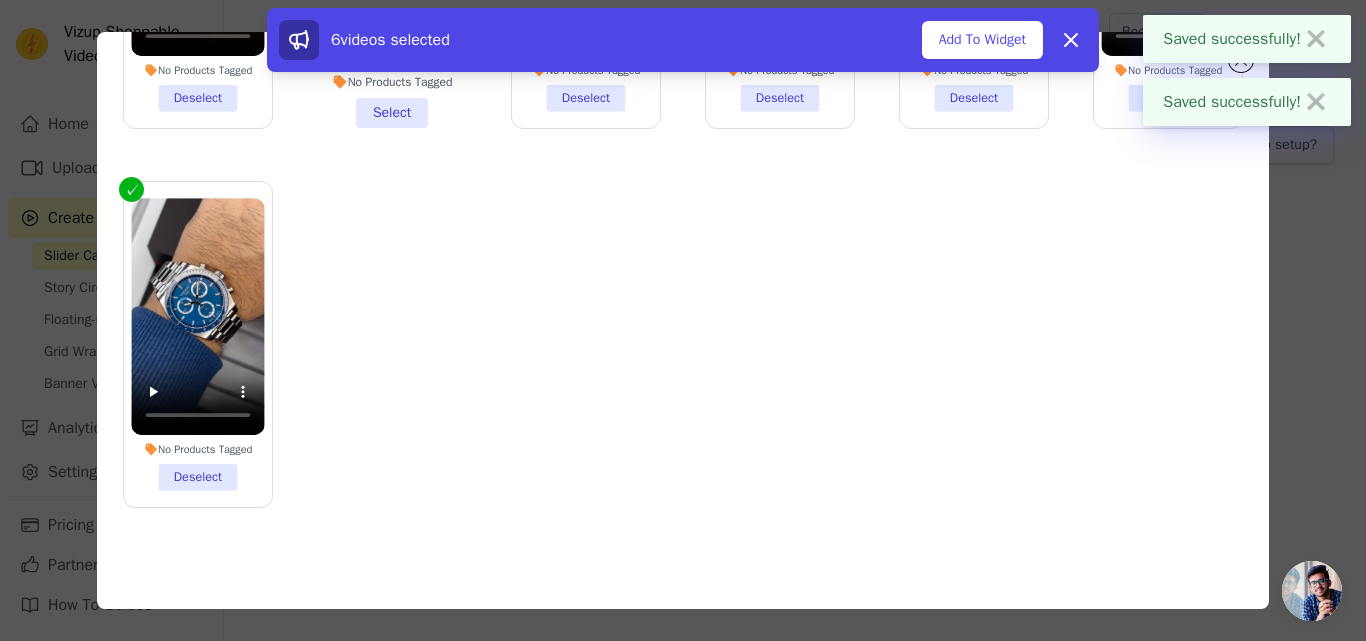click on "Add To Widget" at bounding box center (982, 40) 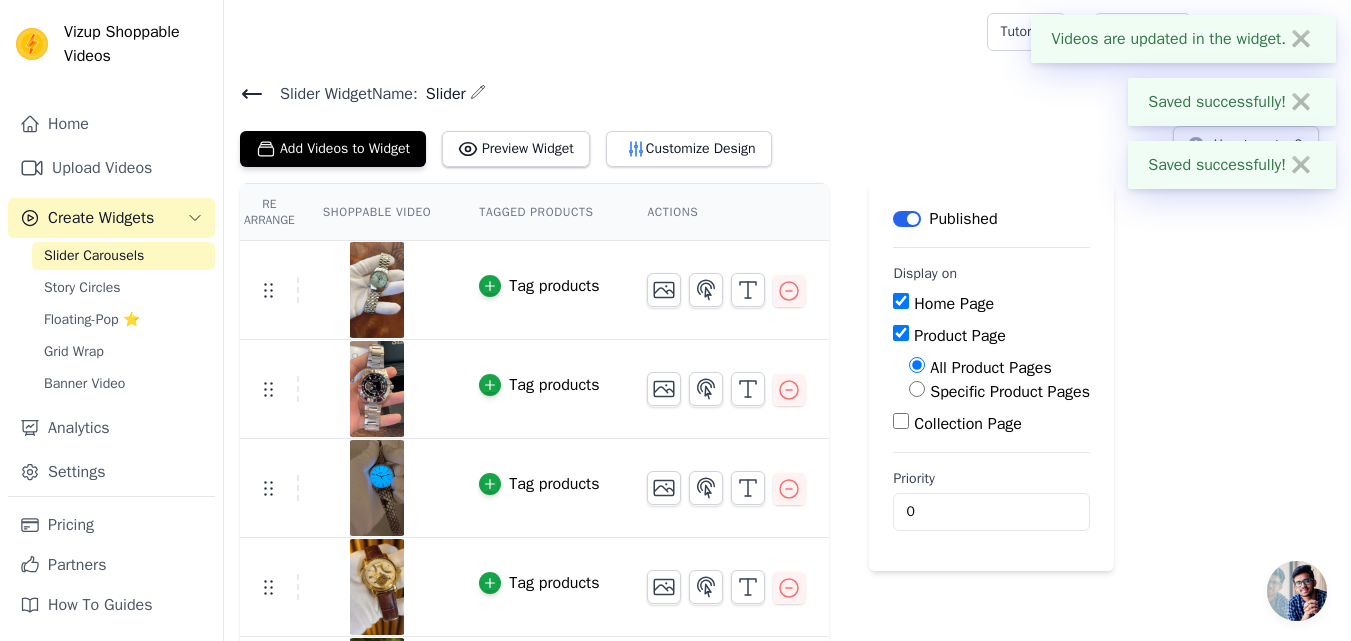 click on "Slider Widget  Name:   Slider
Add Videos to Widget
Preview Widget       Customize Design
How to setup?         Re Arrange   Shoppable Video   Tagged Products   Actions             Tag products                             Tag products                             Tag products                             Tag products                             Tag products                             Tag products                       Save Videos In This New Order   Save   Dismiss     Label     Published     Display on     Home Page     Product Page     All Product Pages     Specific Product Pages       Collection Page       Priority   0" at bounding box center [787, 457] 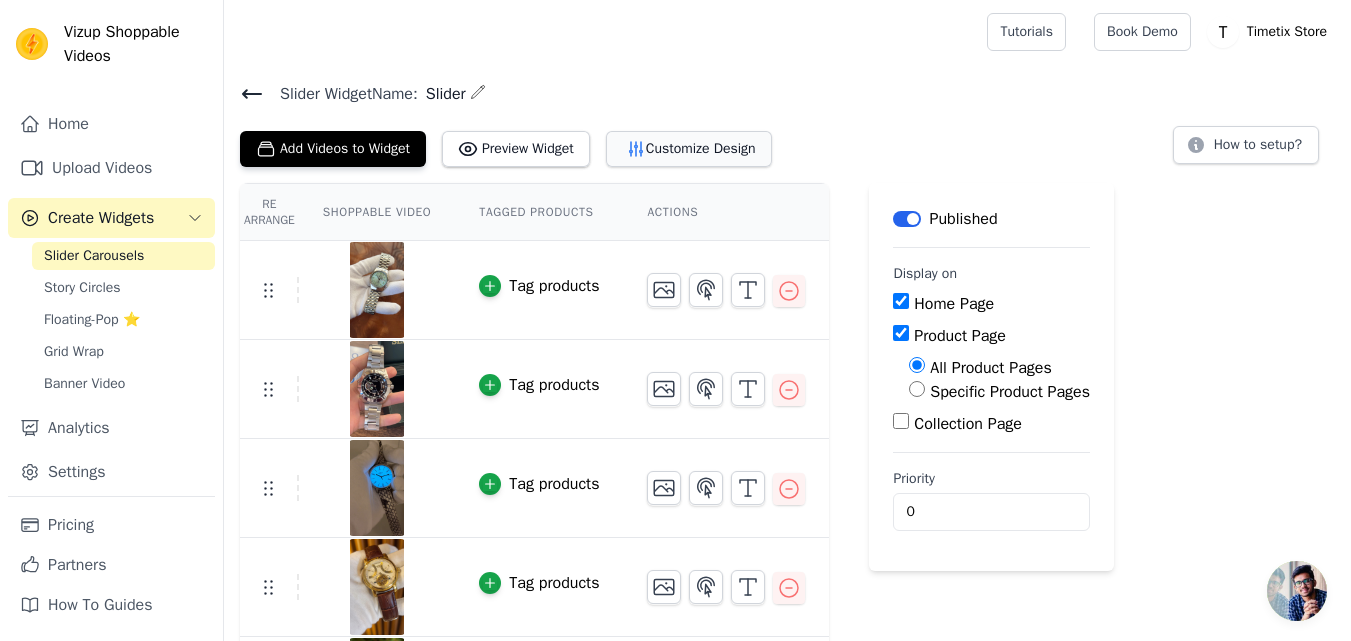 click on "Customize Design" at bounding box center [689, 149] 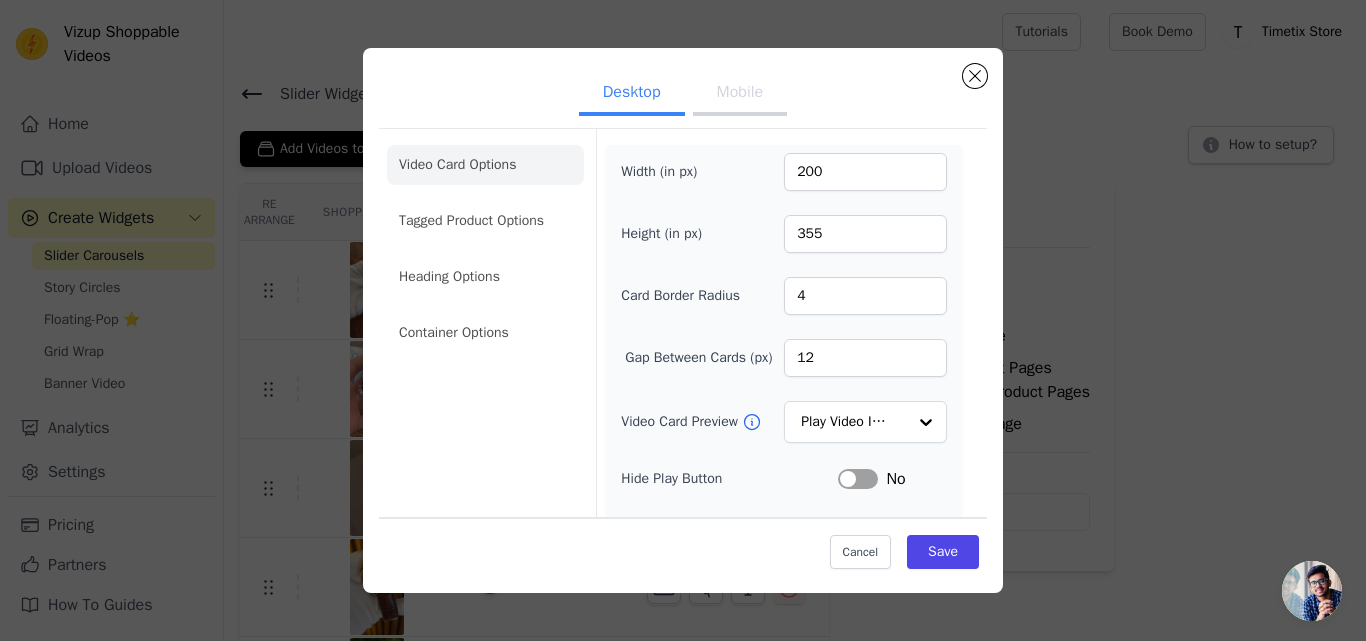 click on "Mobile" at bounding box center (740, 94) 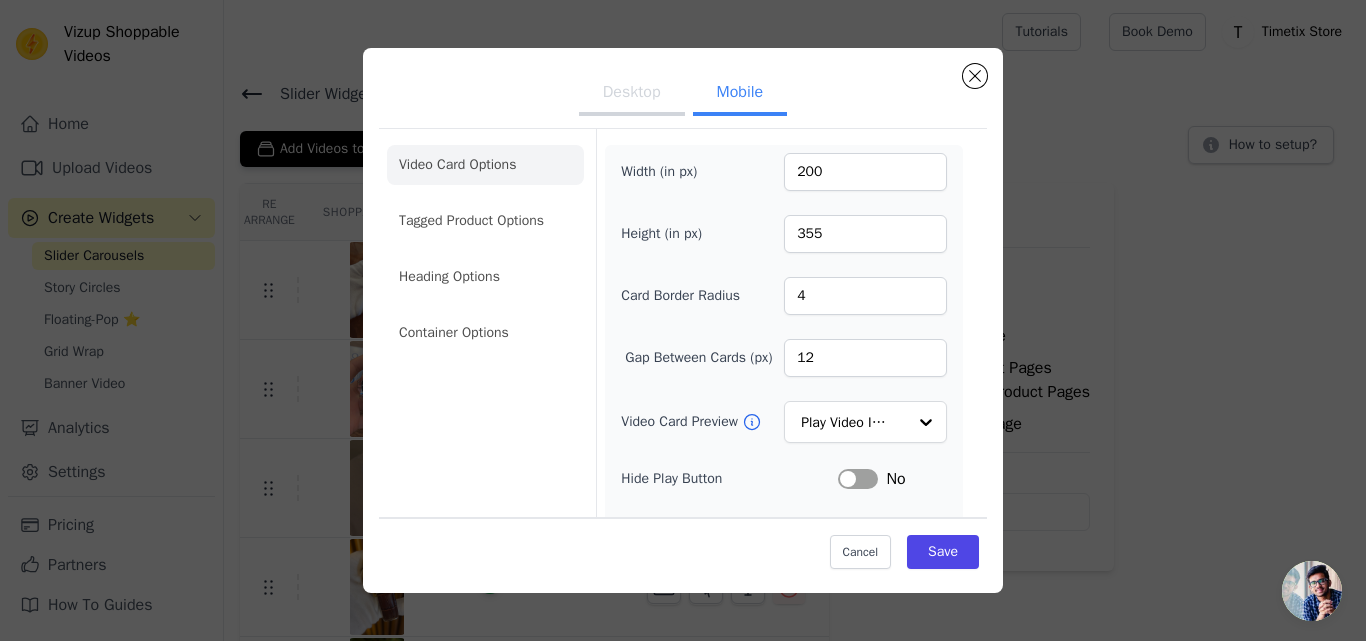click on "Desktop" at bounding box center (632, 94) 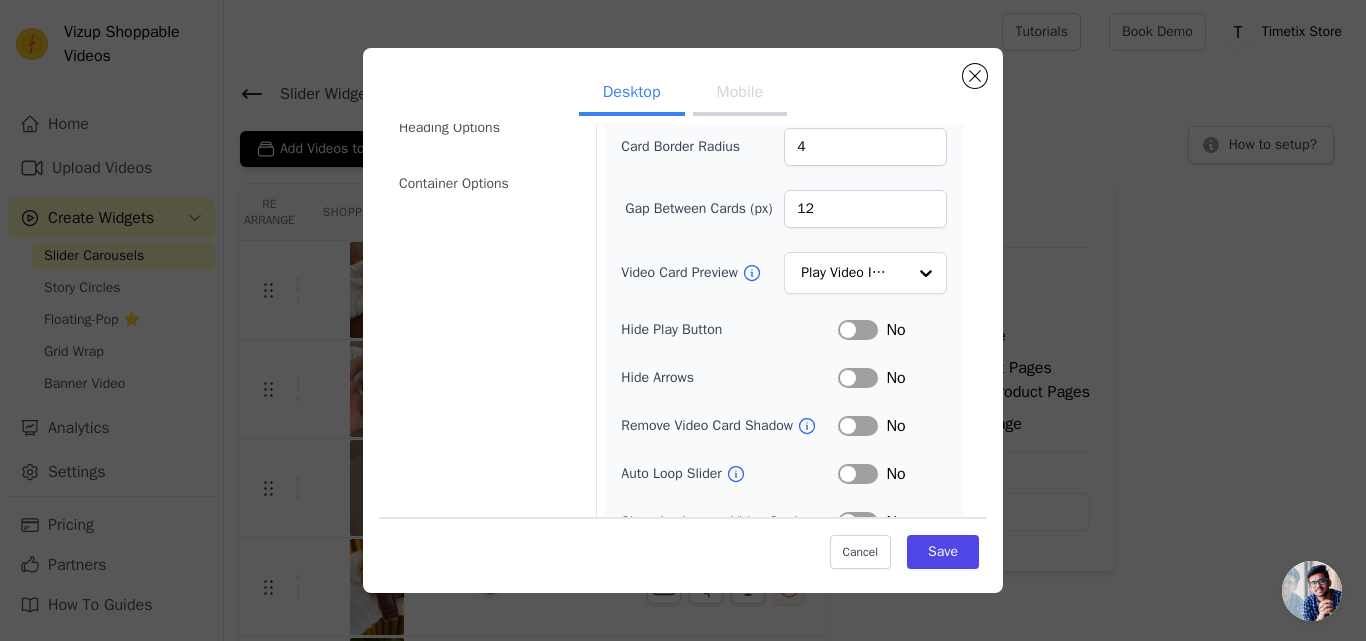 scroll, scrollTop: 152, scrollLeft: 0, axis: vertical 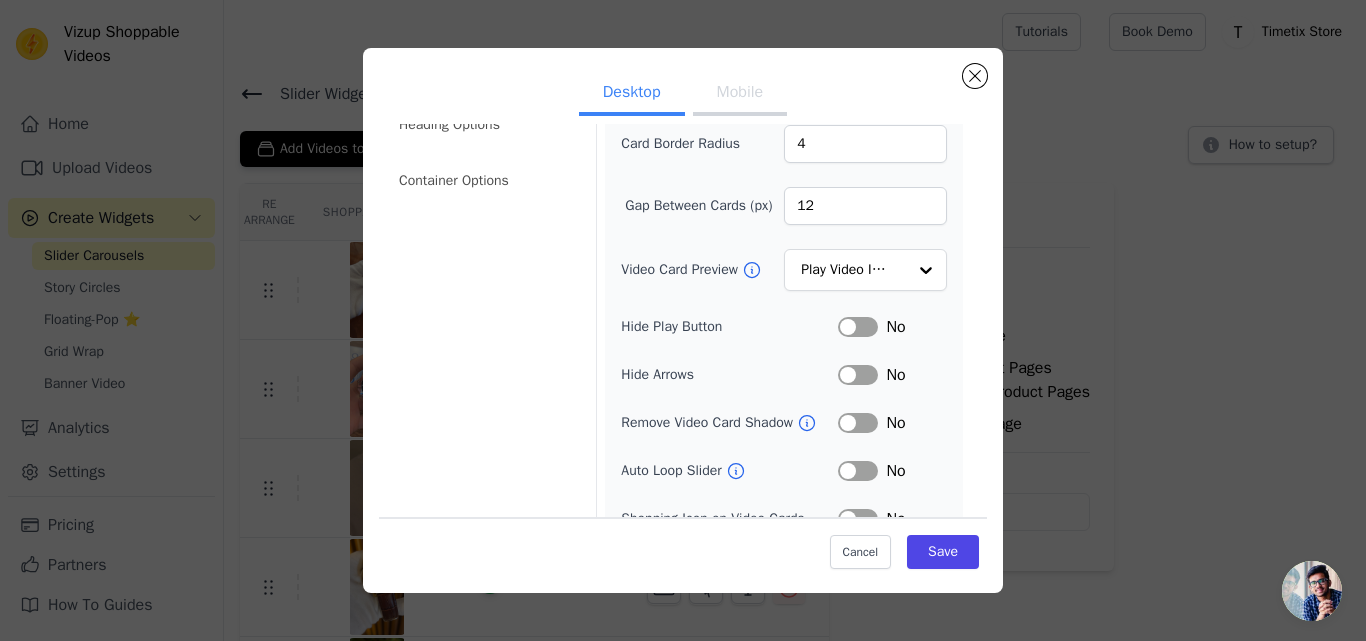click on "Label" at bounding box center [858, 327] 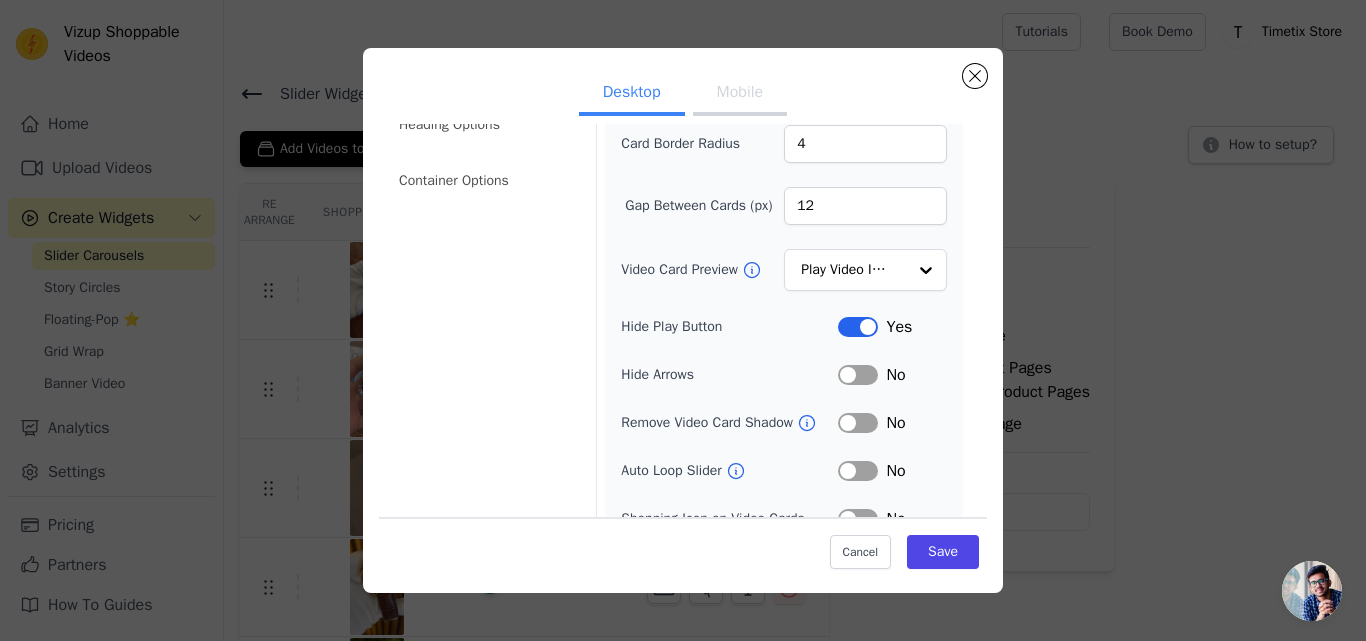 click on "Width (in px)   200   Height (in px)   355   Card Border Radius   4   Gap Between Cards (px)   12   Video Card Preview           Play Video In Loop               Hide Play Button   Label     Yes   Hide Arrows   Label     No   Remove Video Card Shadow     Label     No   Auto Loop Slider     Label     No   Shopping Icon on Video Cards   Label     No   Add to Cart on Video Cards     Label     No" at bounding box center (784, 290) 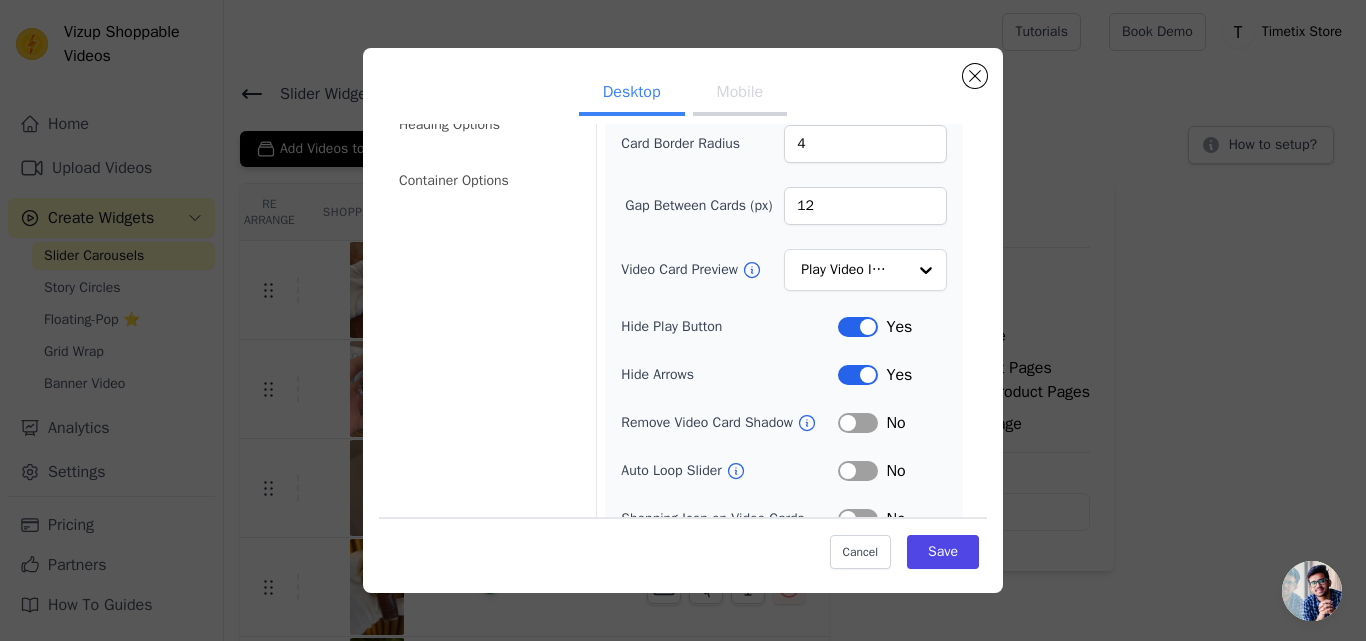 scroll, scrollTop: 230, scrollLeft: 0, axis: vertical 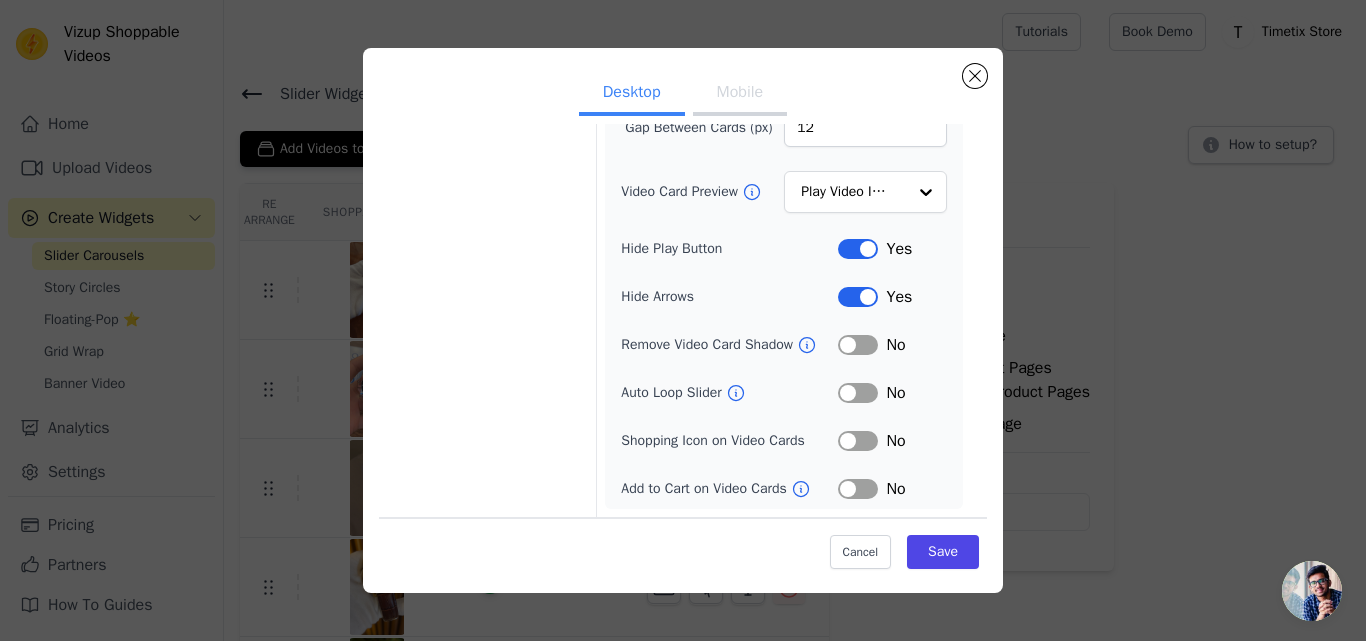 click on "Label" at bounding box center [858, 393] 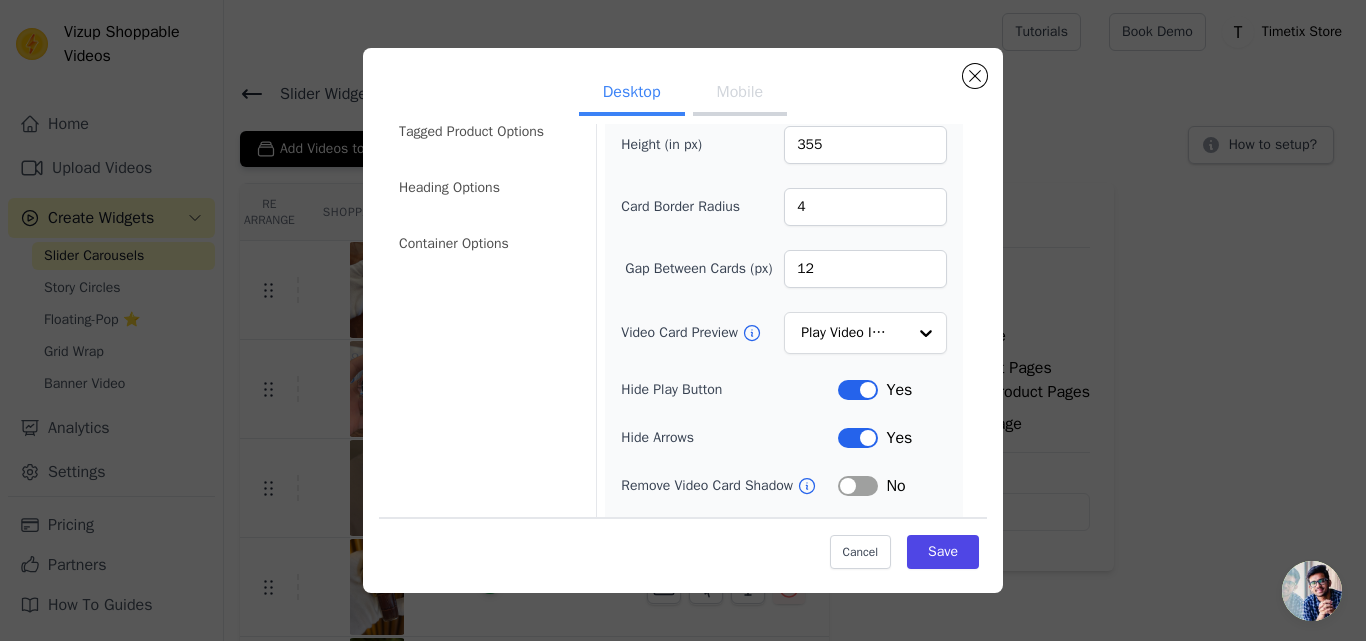 scroll, scrollTop: 0, scrollLeft: 0, axis: both 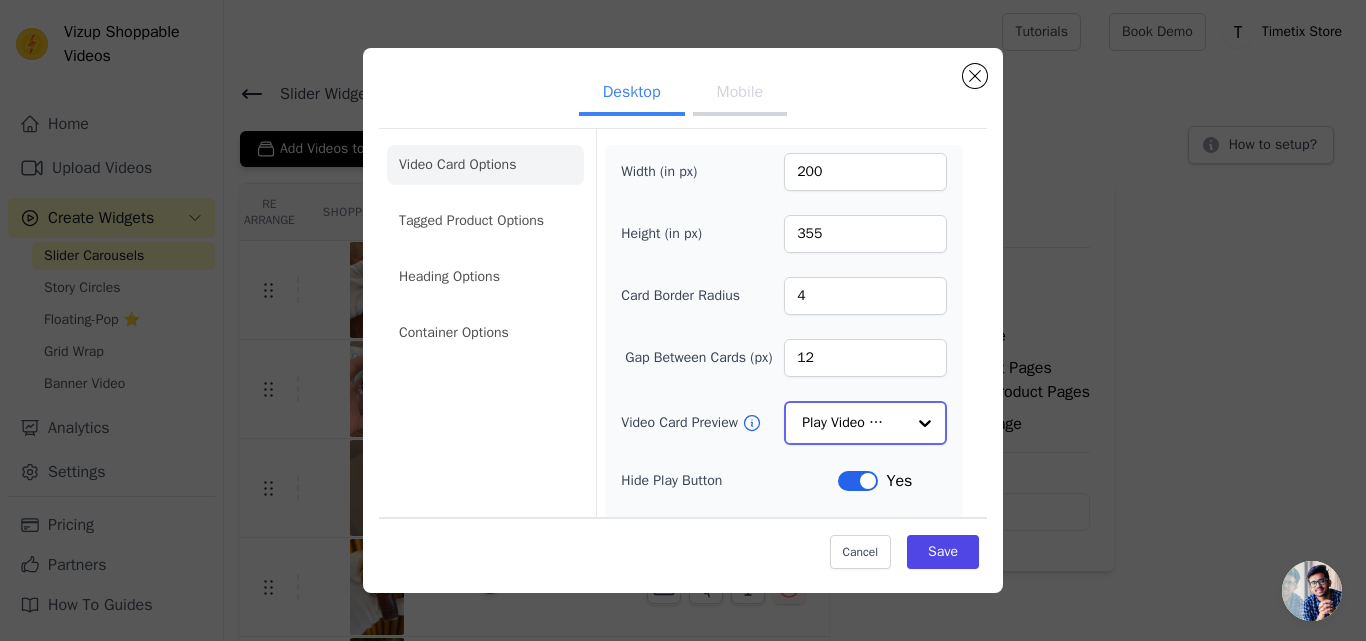 click on "Video Card Preview" 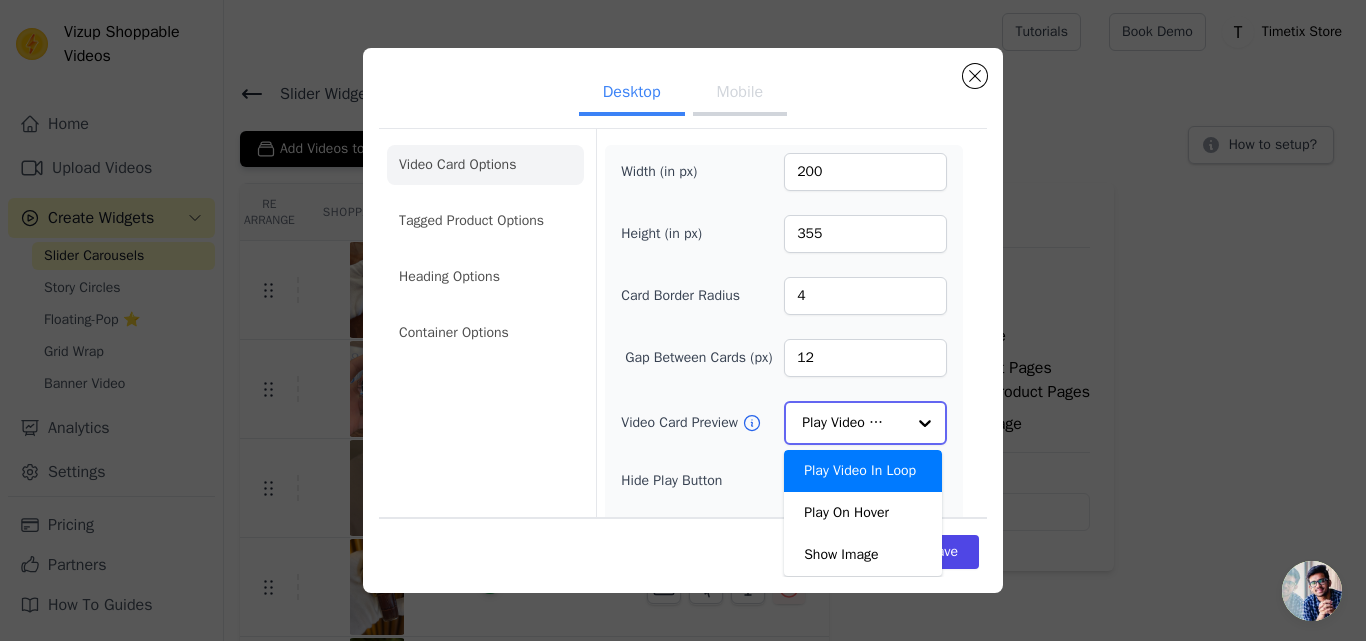 click on "Video Card Preview" 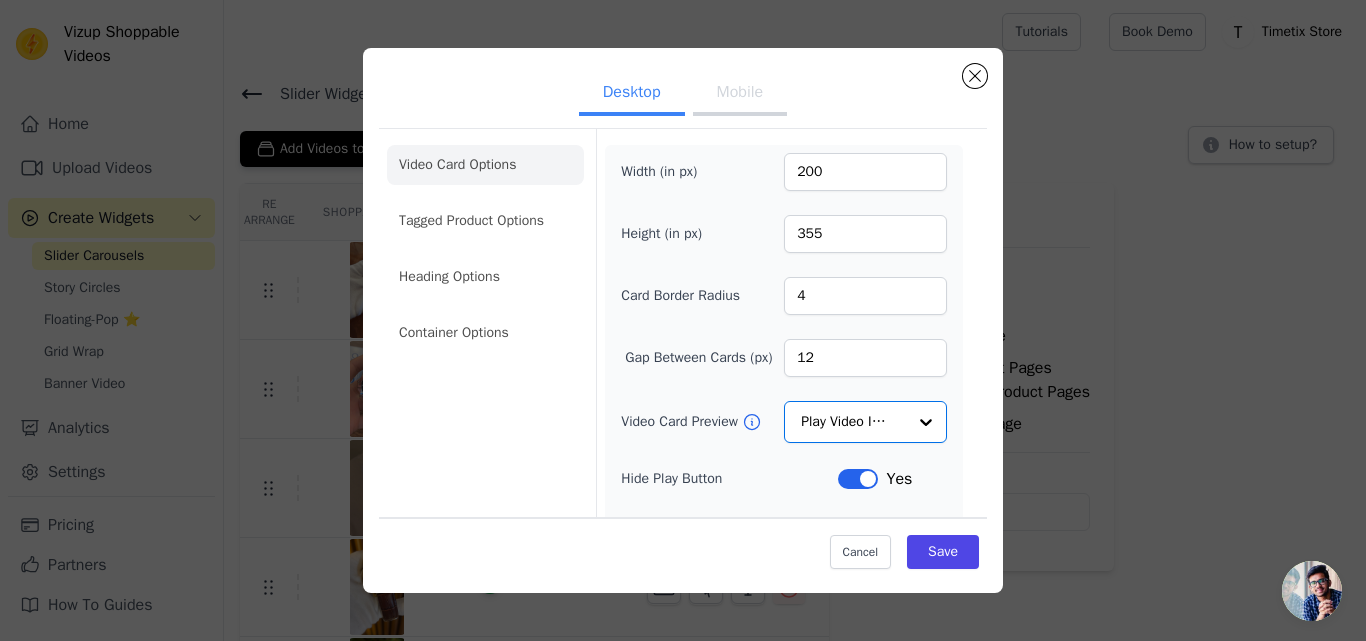 click on "Mobile" at bounding box center (740, 94) 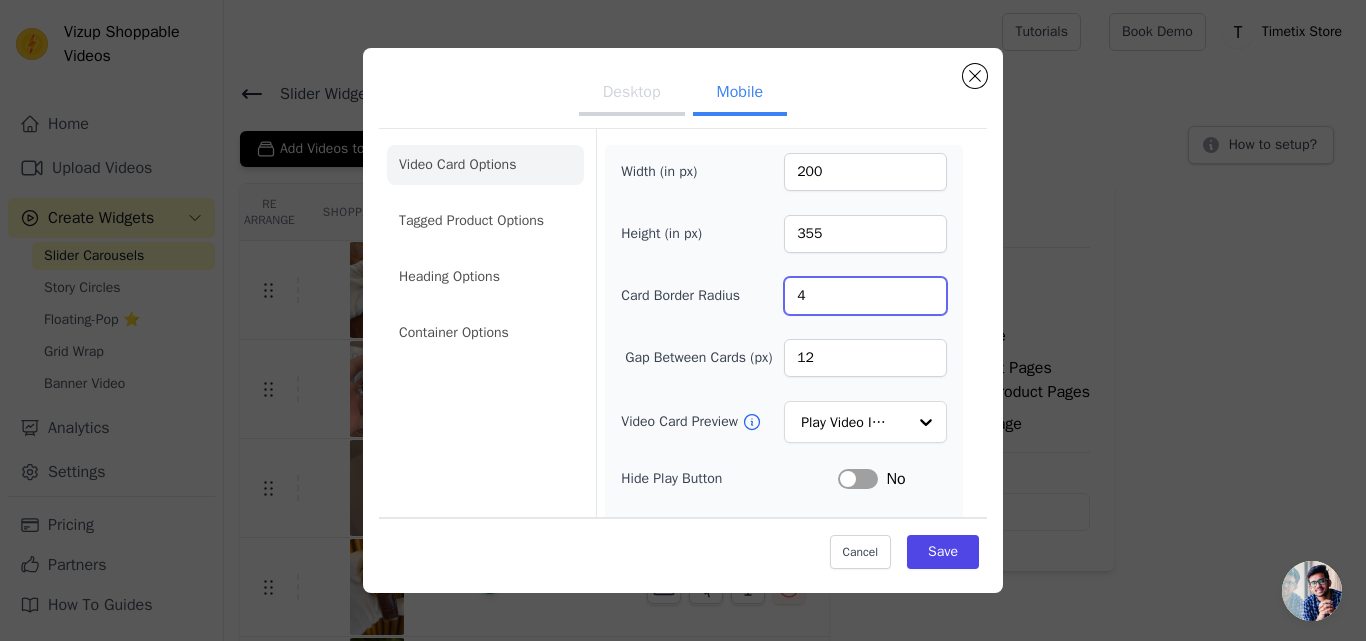 drag, startPoint x: 971, startPoint y: 286, endPoint x: 971, endPoint y: 319, distance: 33 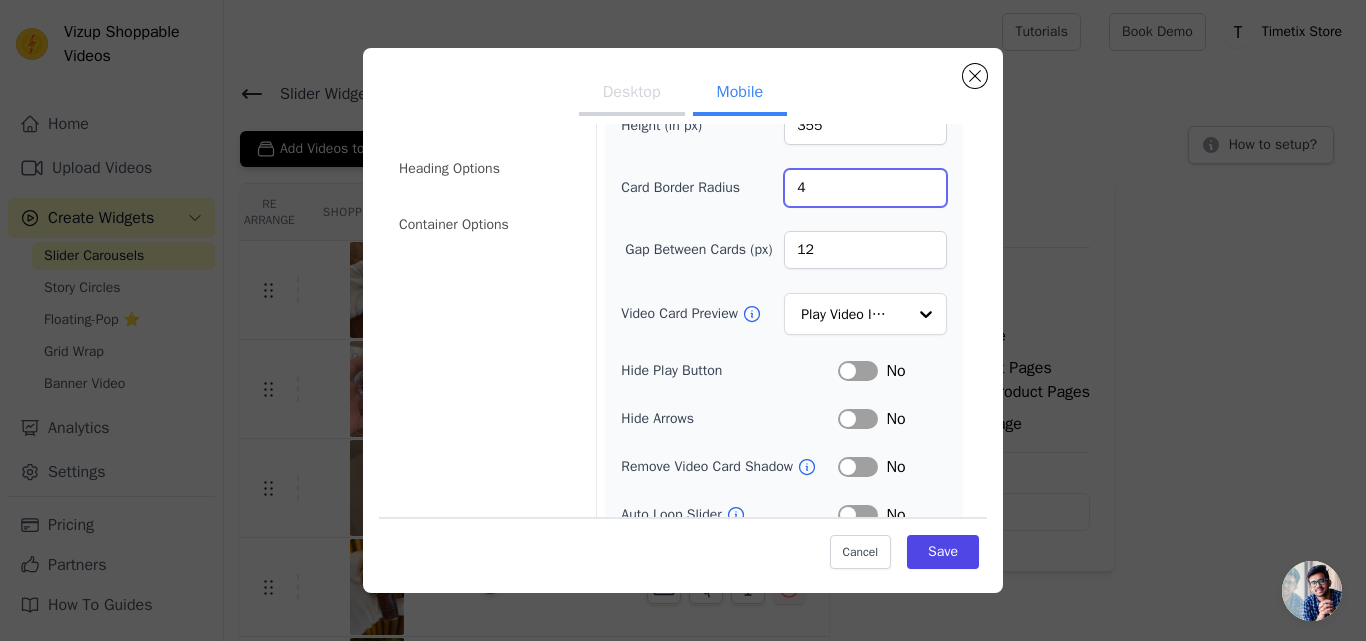 scroll, scrollTop: 109, scrollLeft: 0, axis: vertical 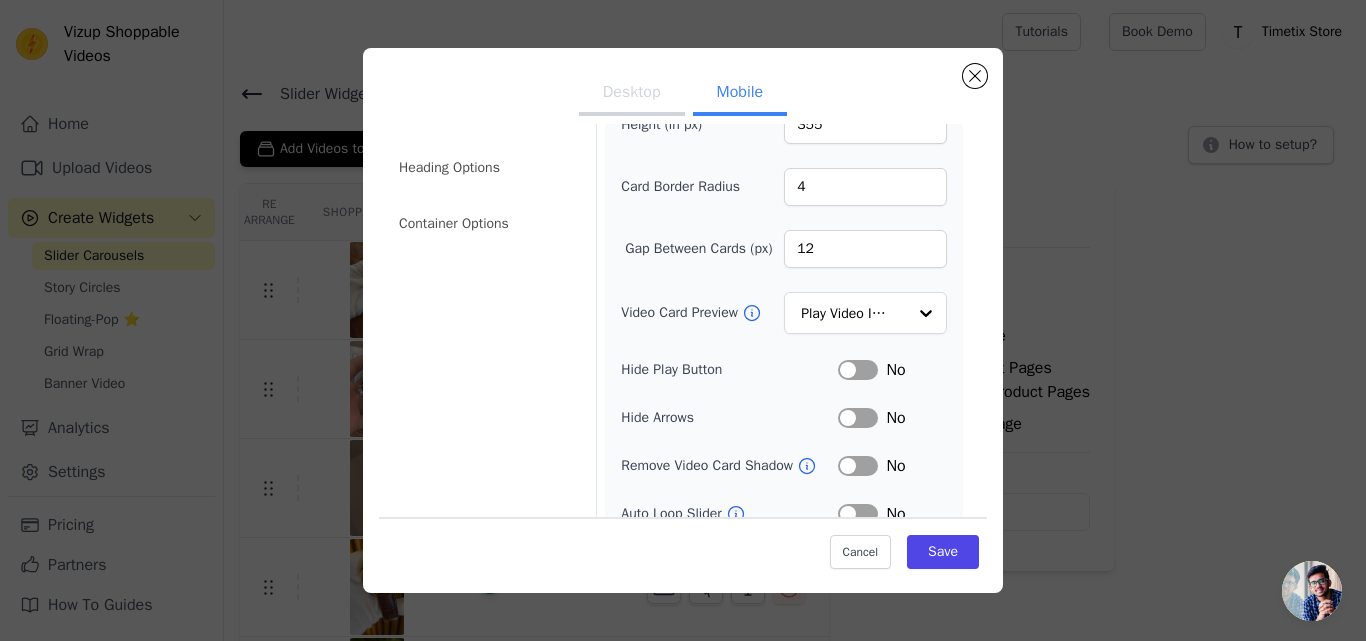 click on "No" at bounding box center (895, 370) 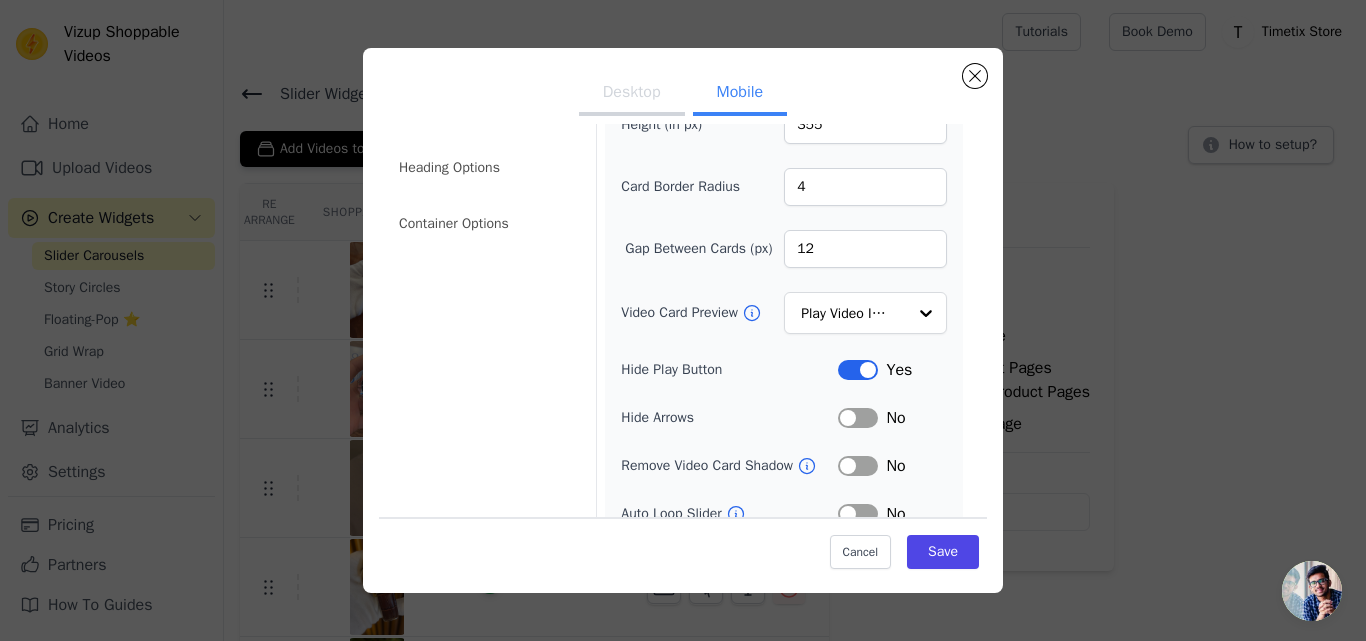 click on "Label" at bounding box center (858, 418) 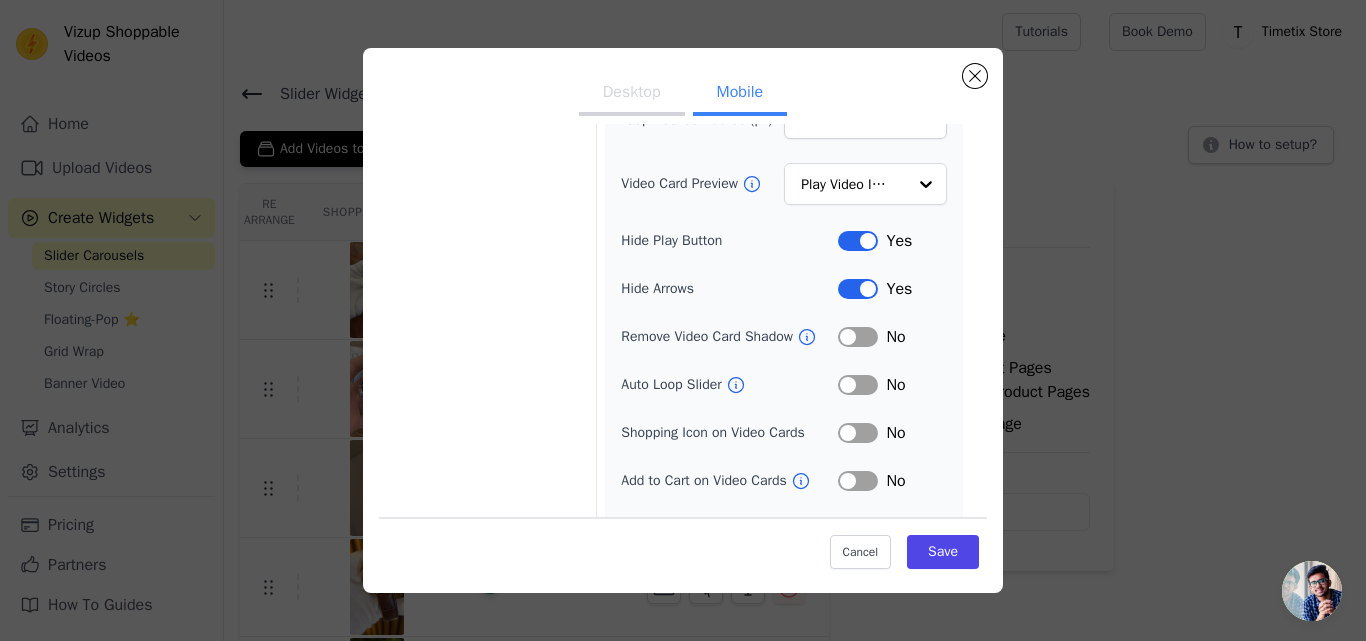 scroll, scrollTop: 250, scrollLeft: 0, axis: vertical 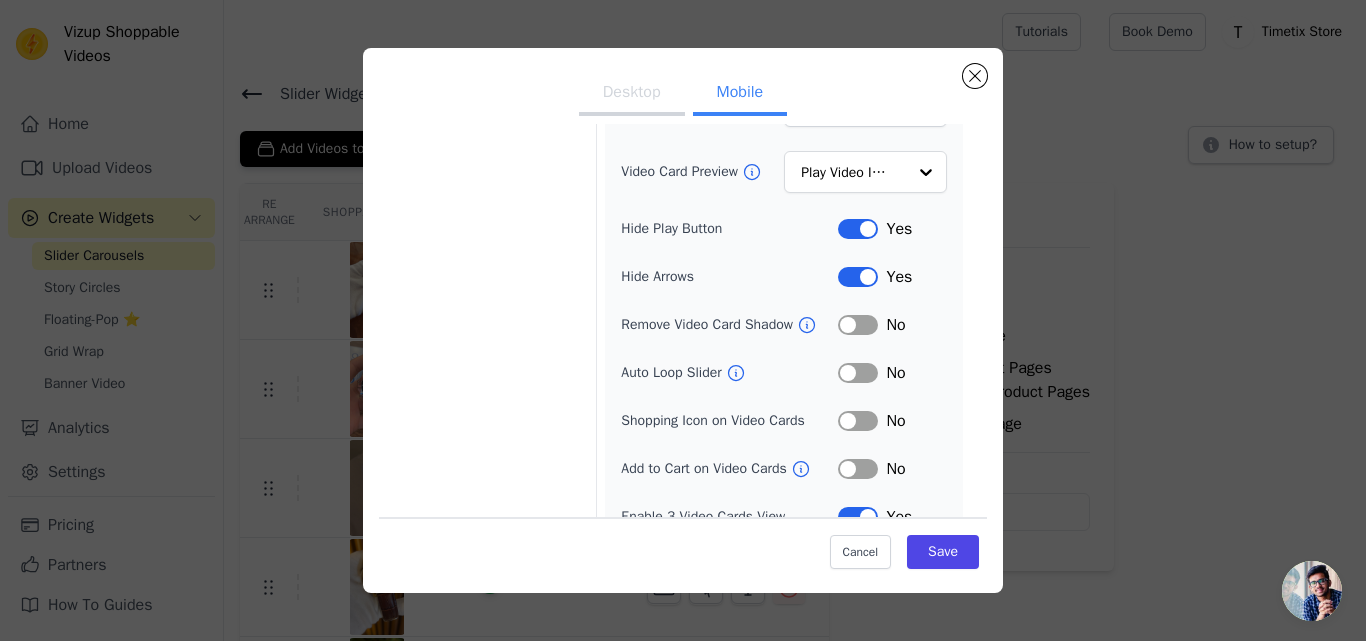 click on "Label" at bounding box center (858, 373) 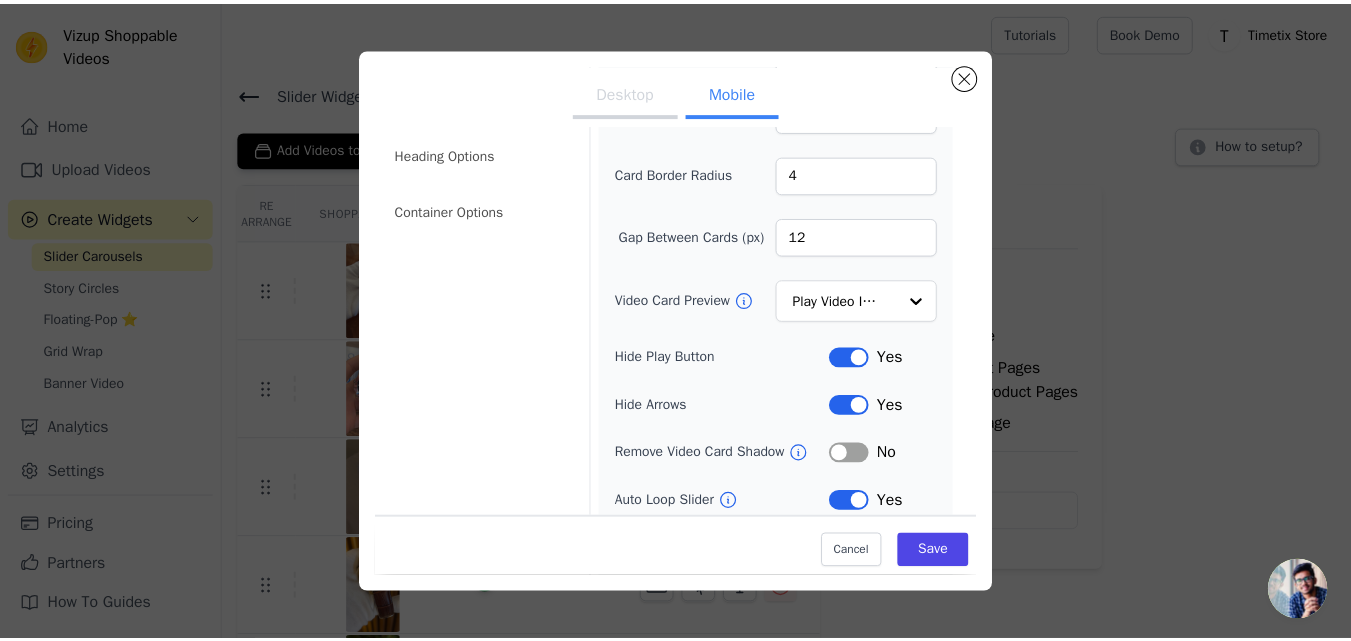scroll, scrollTop: 117, scrollLeft: 0, axis: vertical 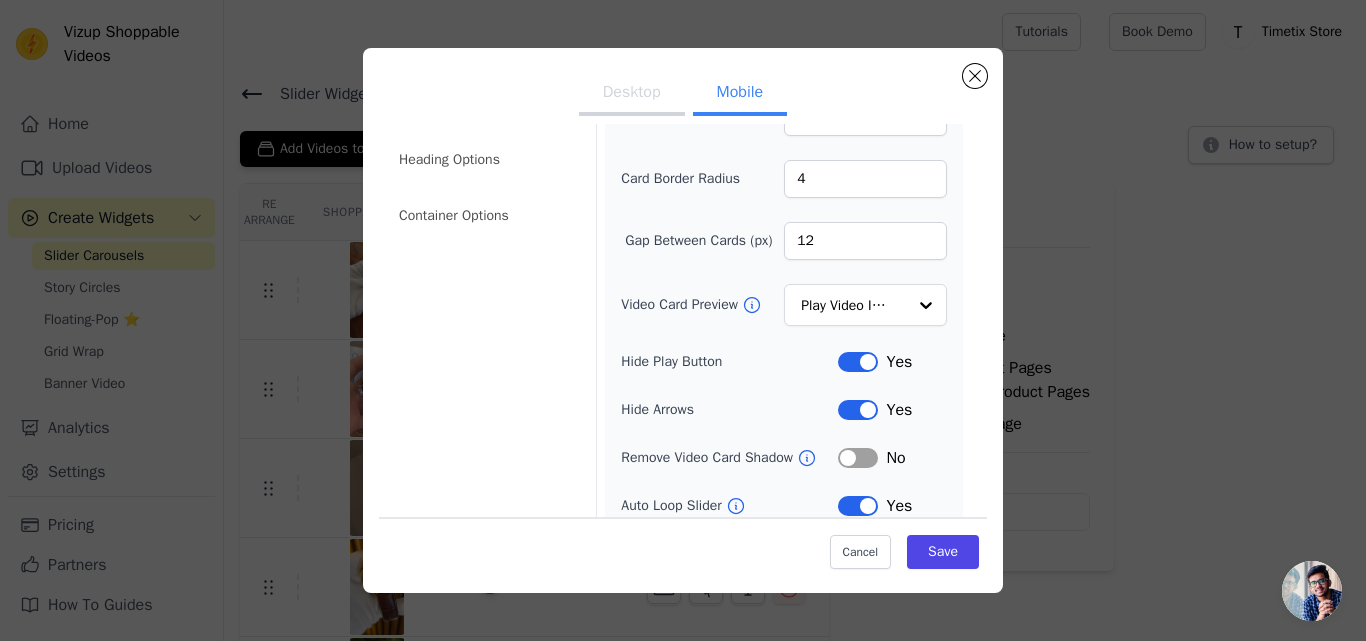 click on "Desktop" at bounding box center (632, 94) 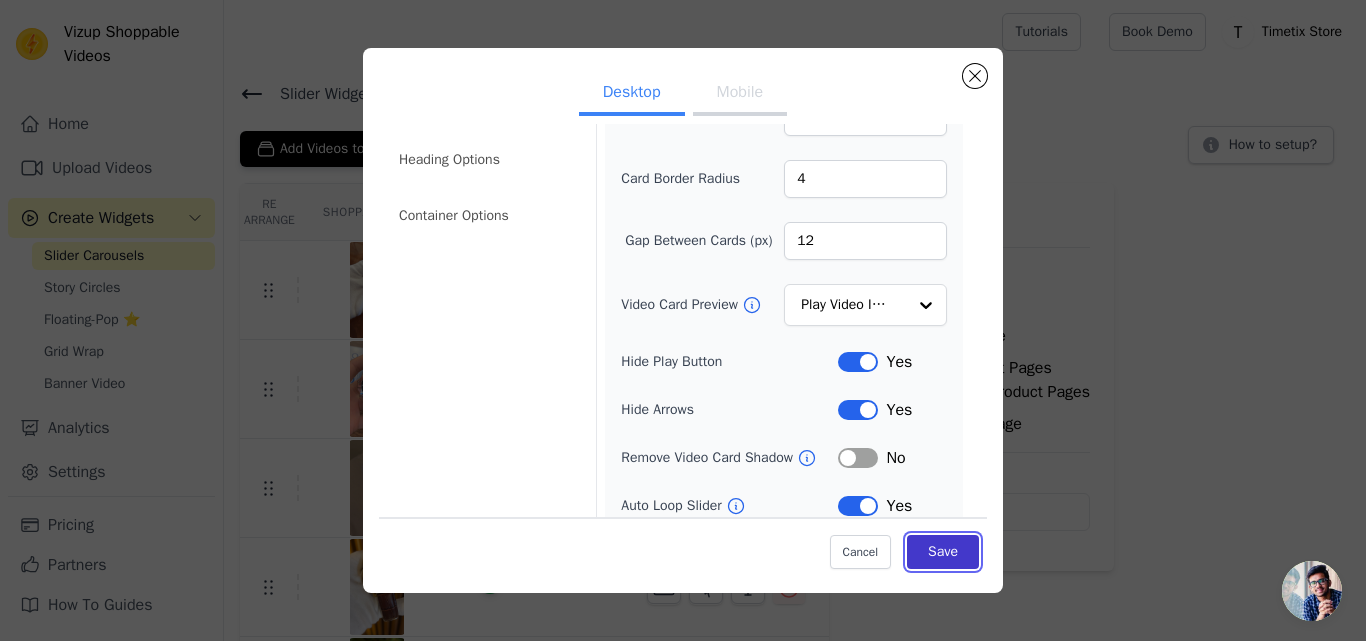 click on "Save" at bounding box center (943, 552) 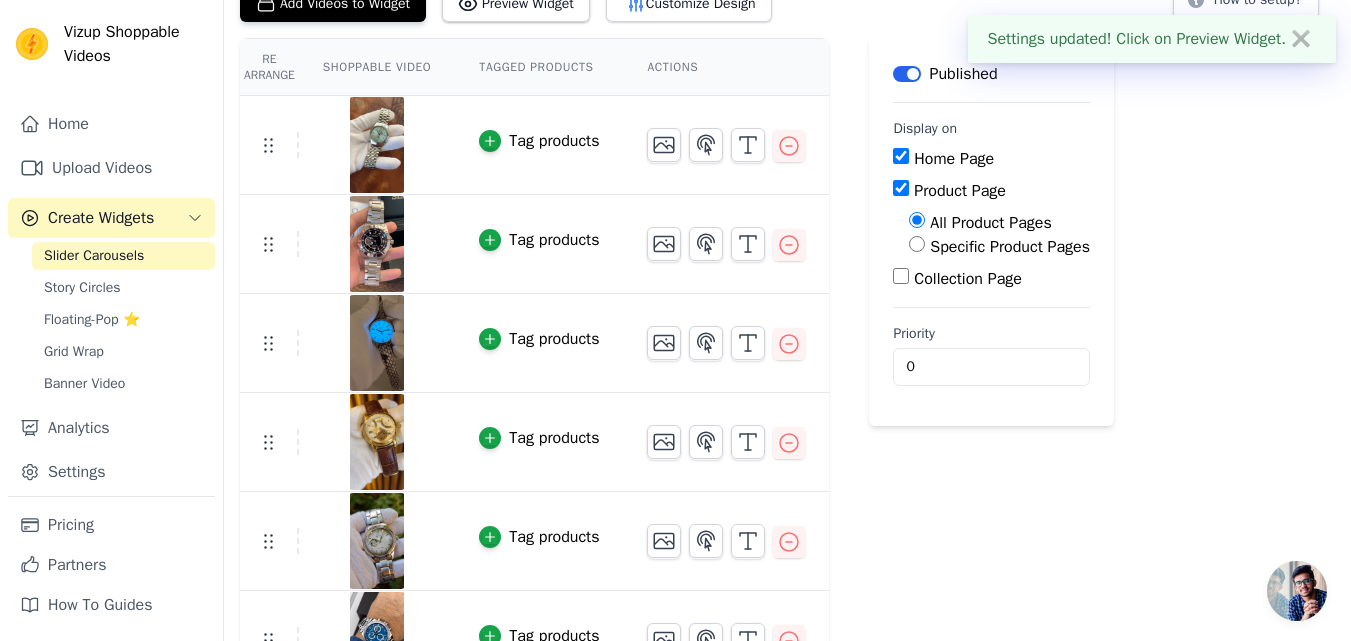 scroll, scrollTop: 0, scrollLeft: 0, axis: both 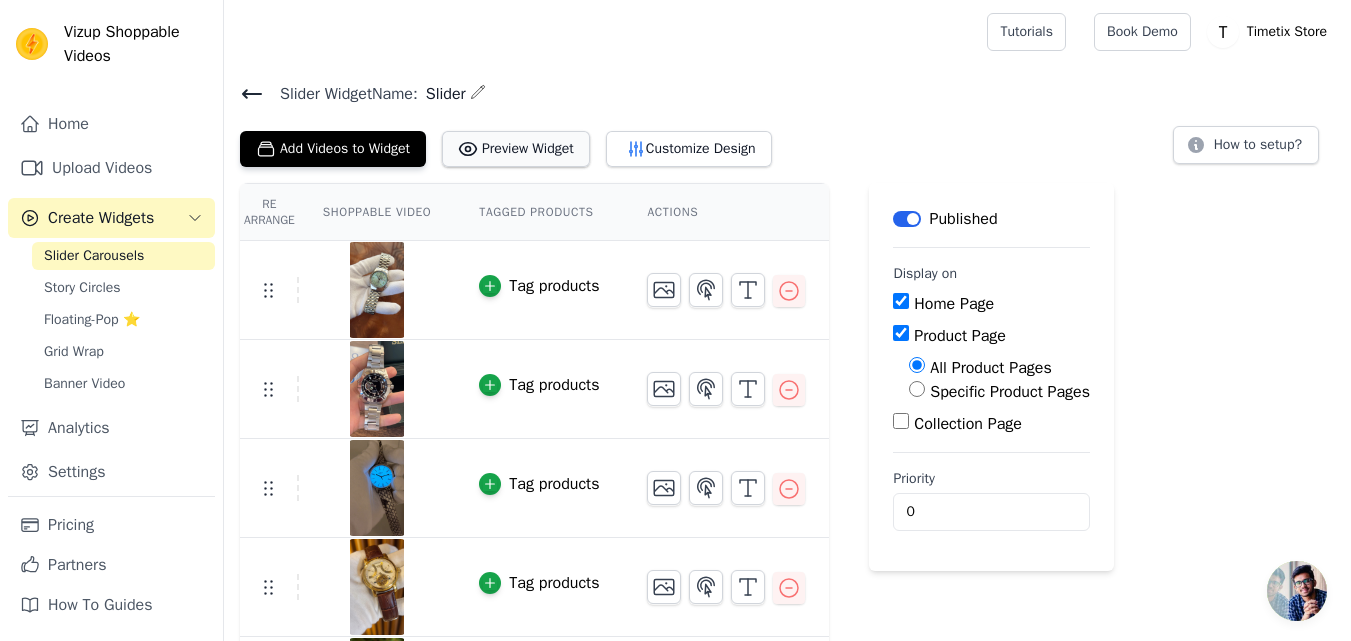 click on "Preview Widget" at bounding box center (516, 149) 